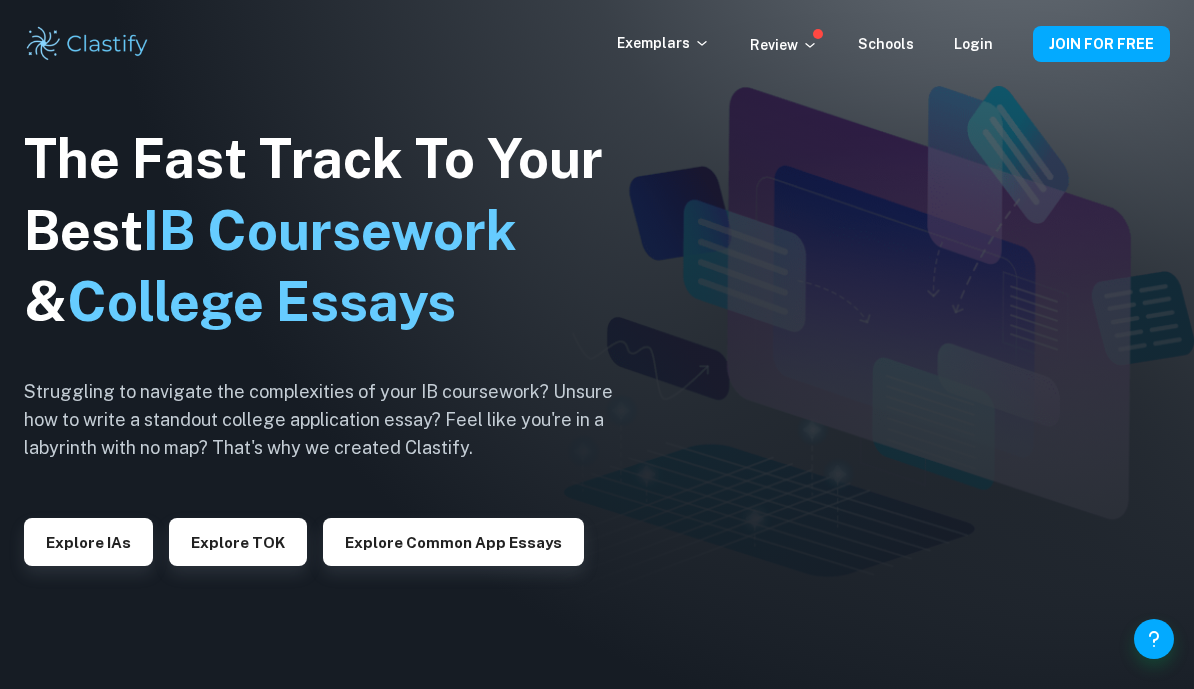 scroll, scrollTop: 0, scrollLeft: 0, axis: both 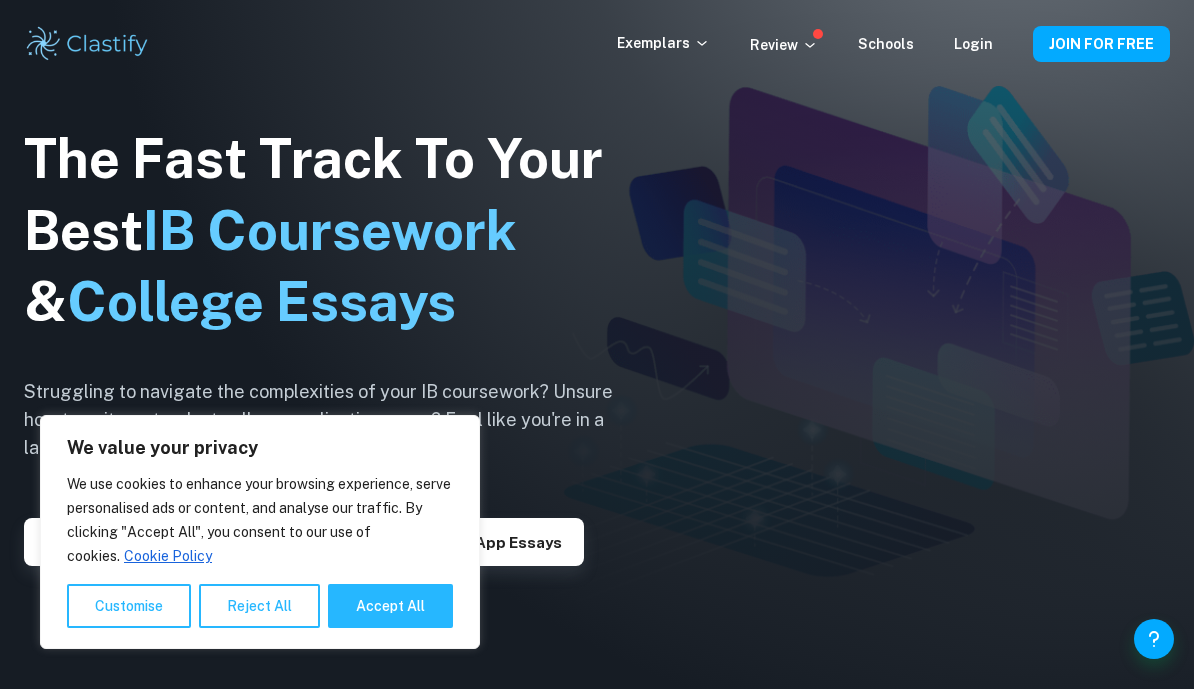 click on "Reject All" at bounding box center [259, 606] 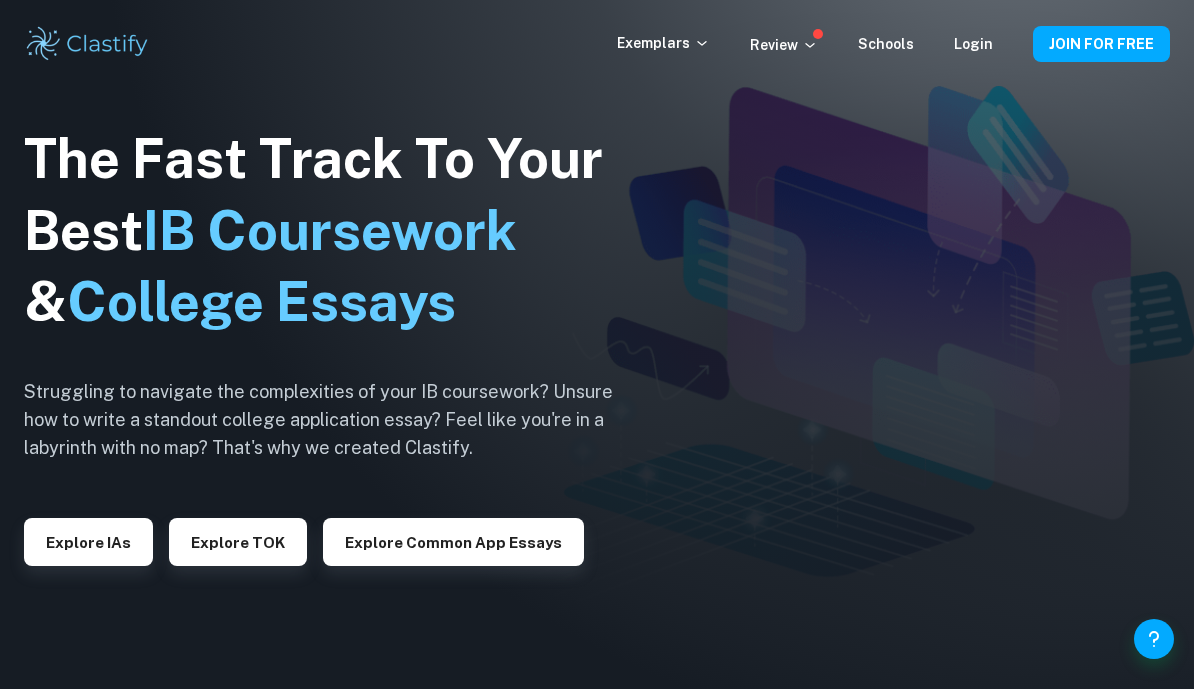 click on "Exemplars" at bounding box center (663, 43) 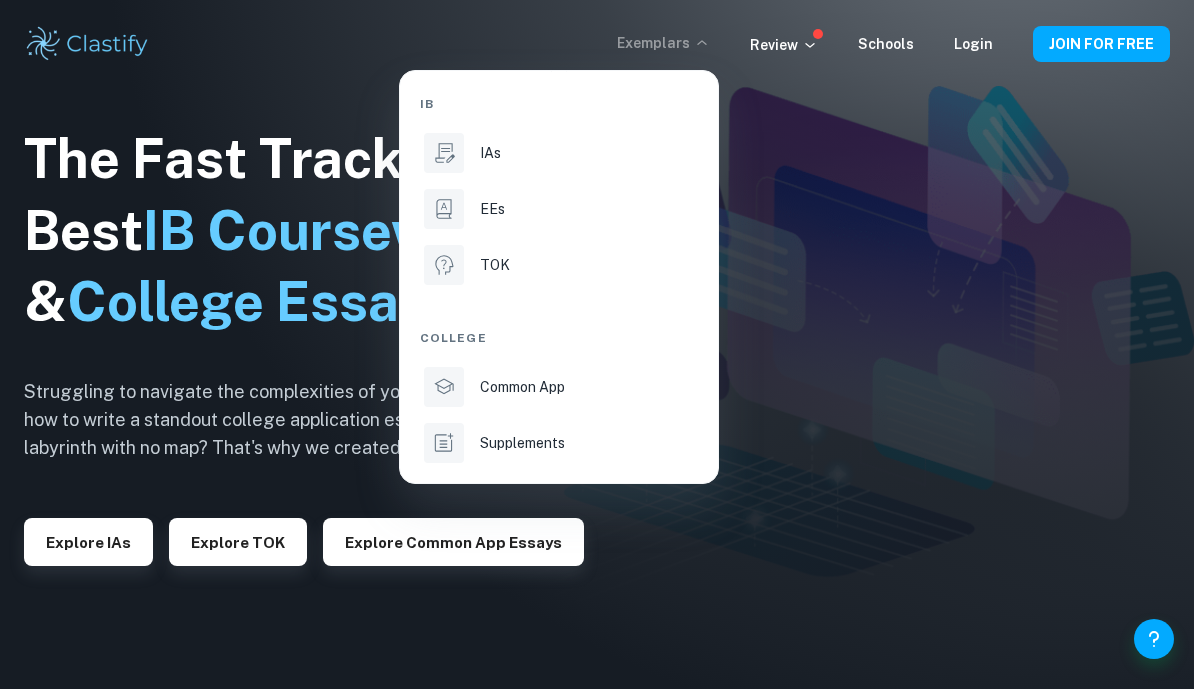 click on "EEs" at bounding box center [559, 209] 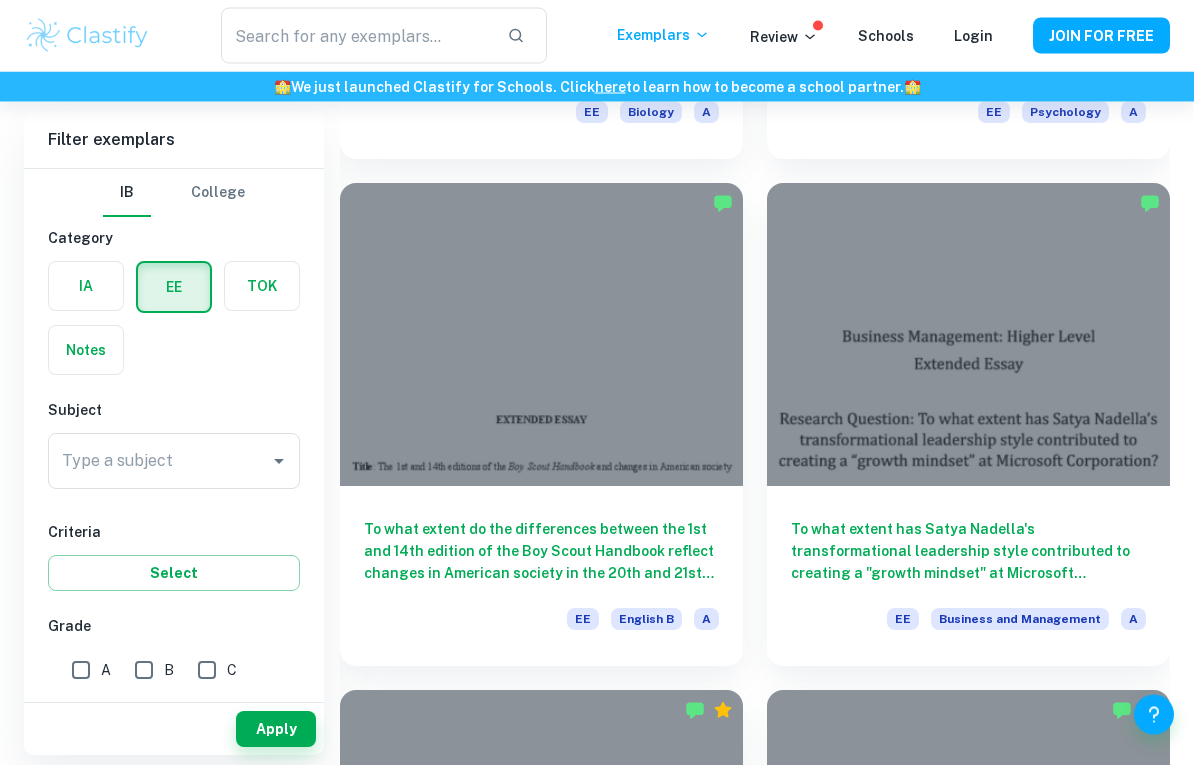 scroll, scrollTop: 2602, scrollLeft: 0, axis: vertical 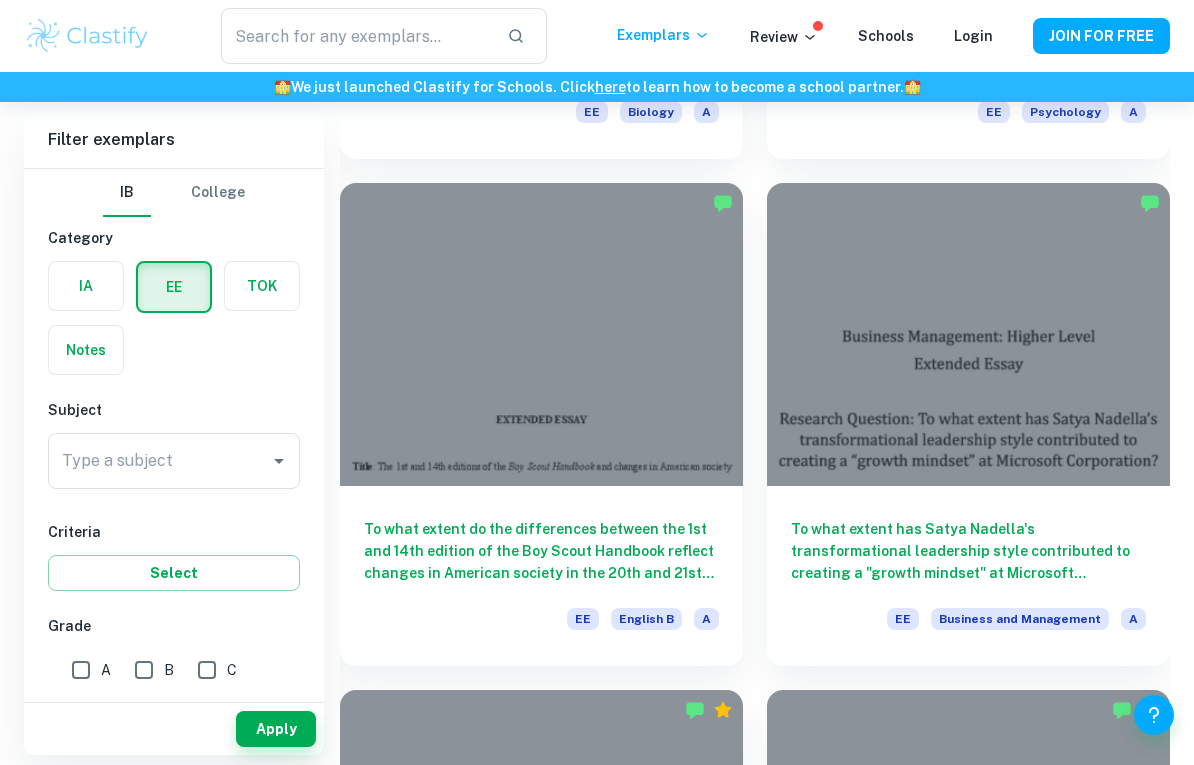 click on "Type a subject" at bounding box center (159, 461) 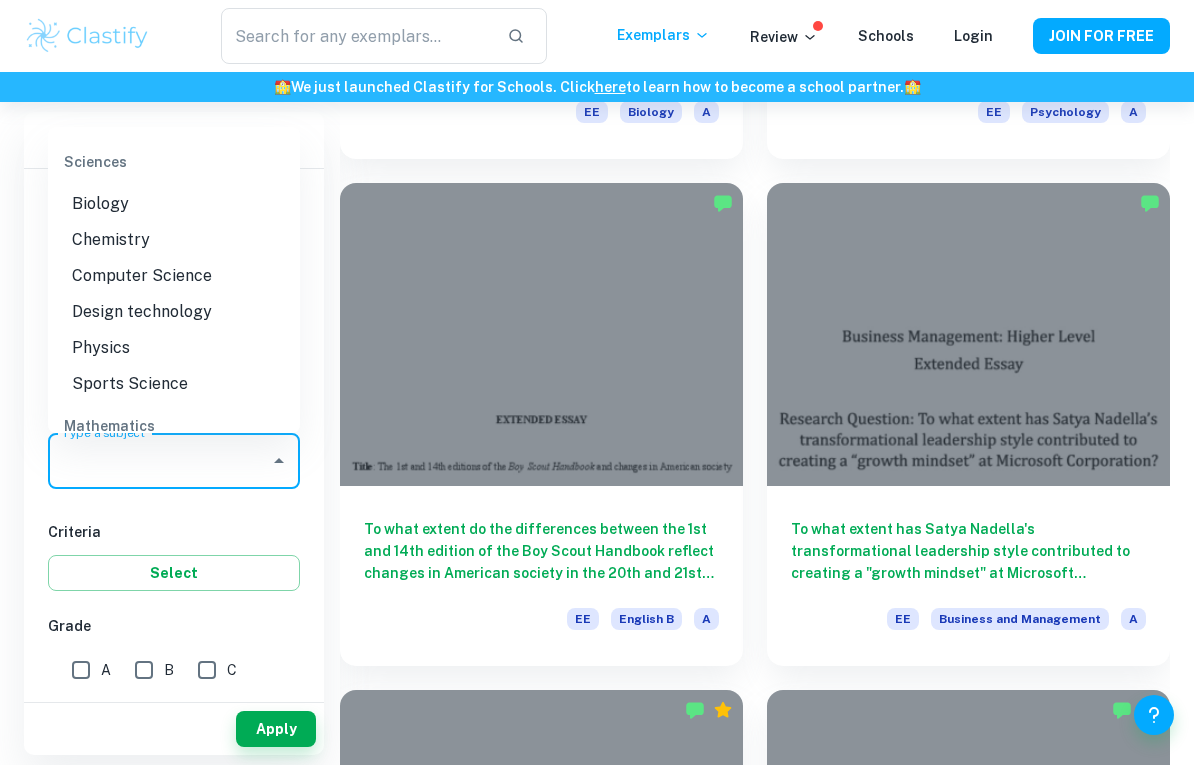 scroll, scrollTop: 2300, scrollLeft: 0, axis: vertical 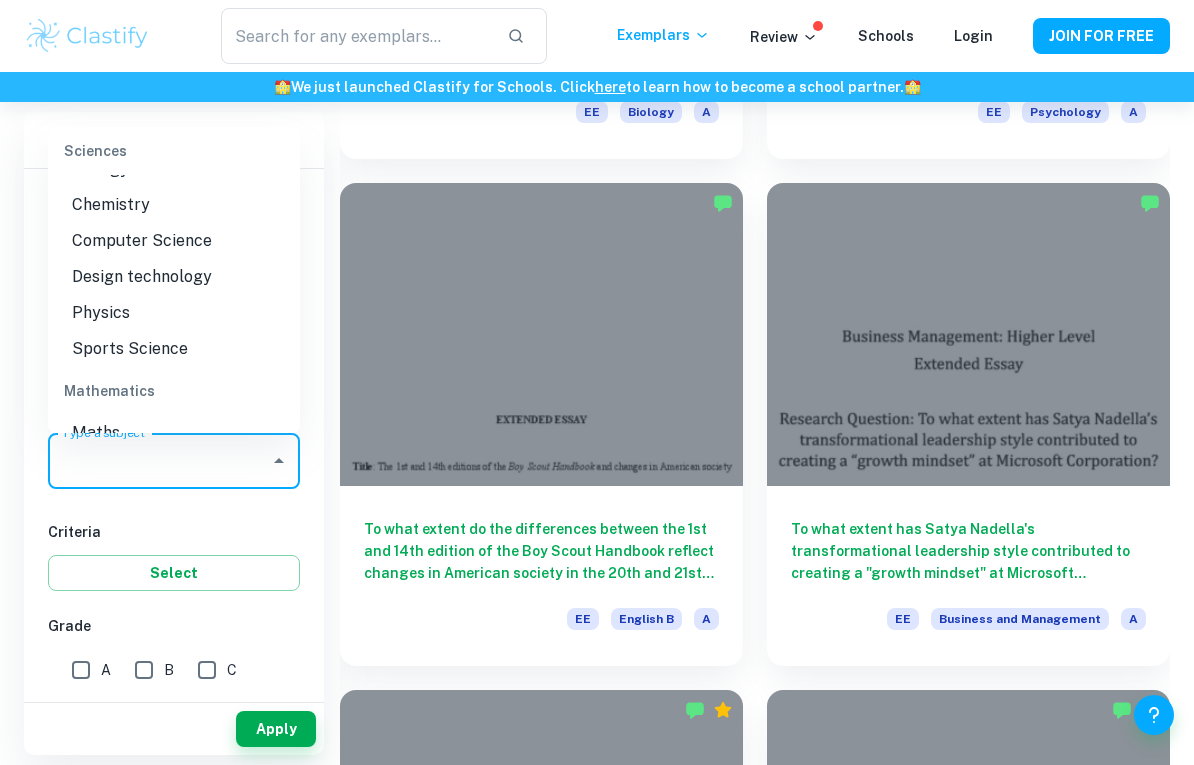 click on "Physics" at bounding box center [174, 313] 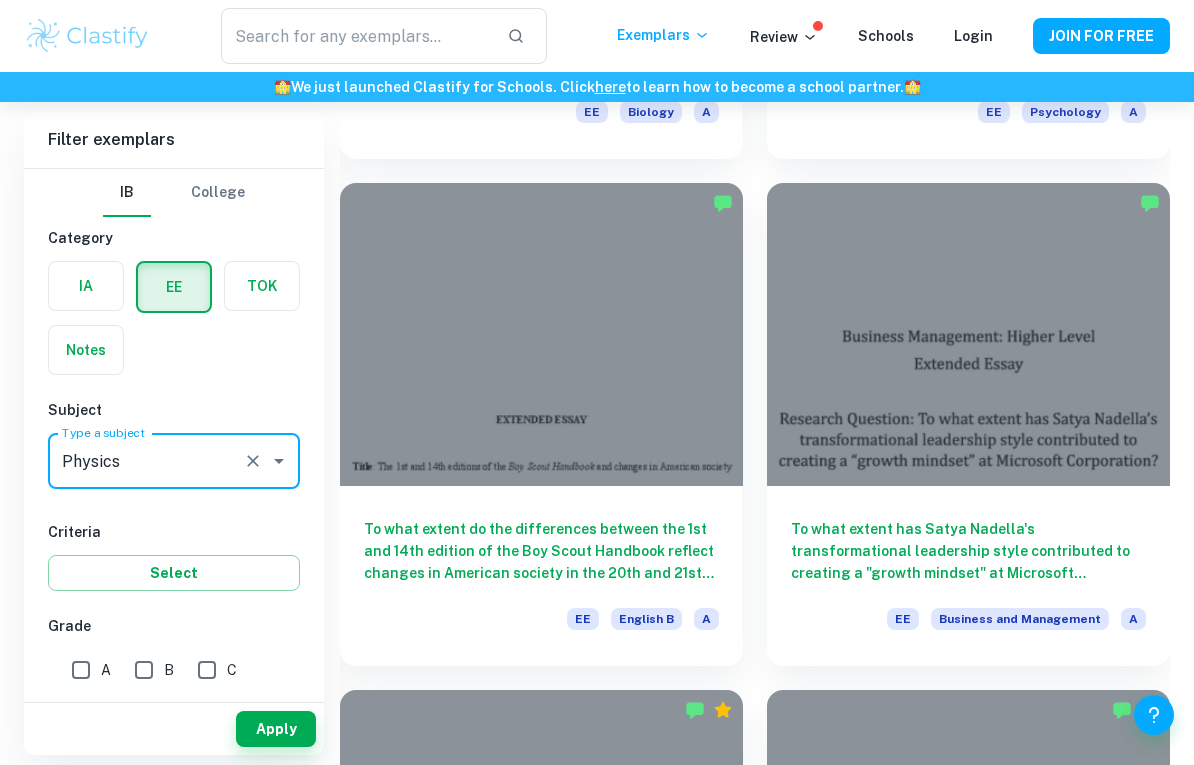 click on "IB College Category IA EE TOK Notes Subject Type a subject Physics Type a subject Criteria Select Grade A B C D E Session May 2026 May 2025 November 2024 May 2024 November 2023 May 2023 November 2022 May 2022 November 2021 May 2021 Other" at bounding box center (174, 699) 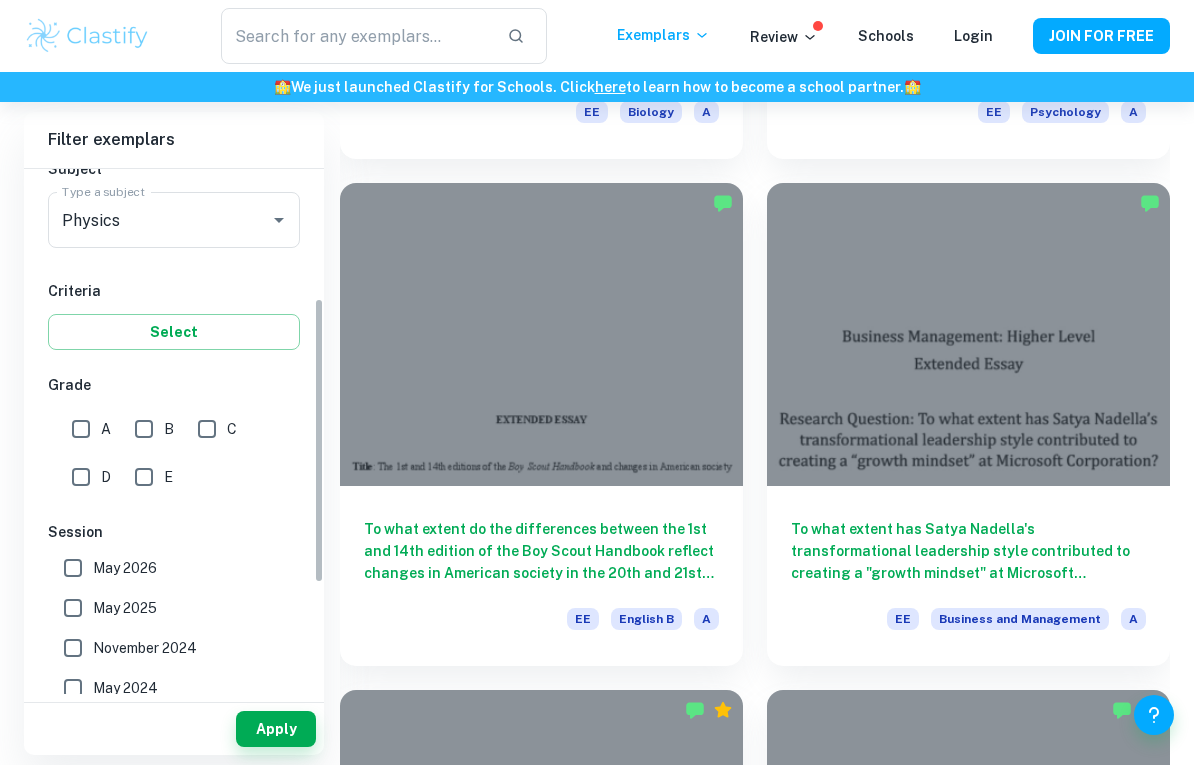 scroll, scrollTop: 252, scrollLeft: 0, axis: vertical 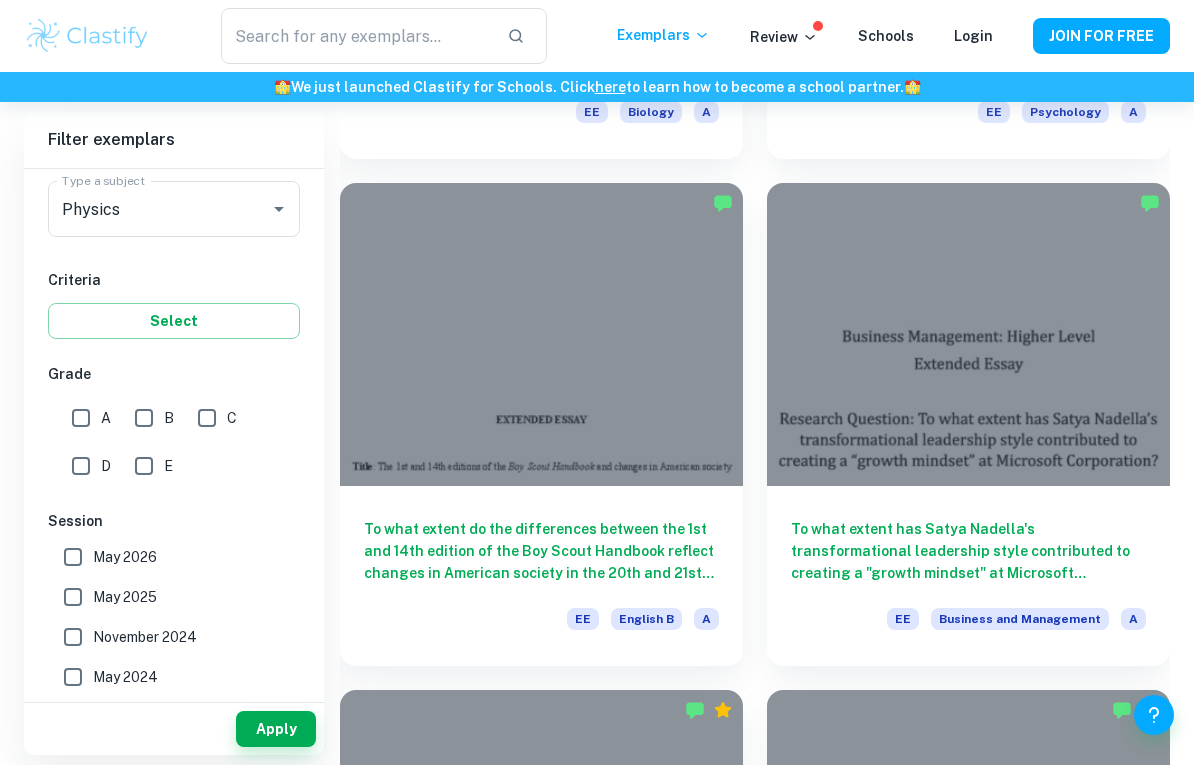 click on "Apply" at bounding box center [276, 729] 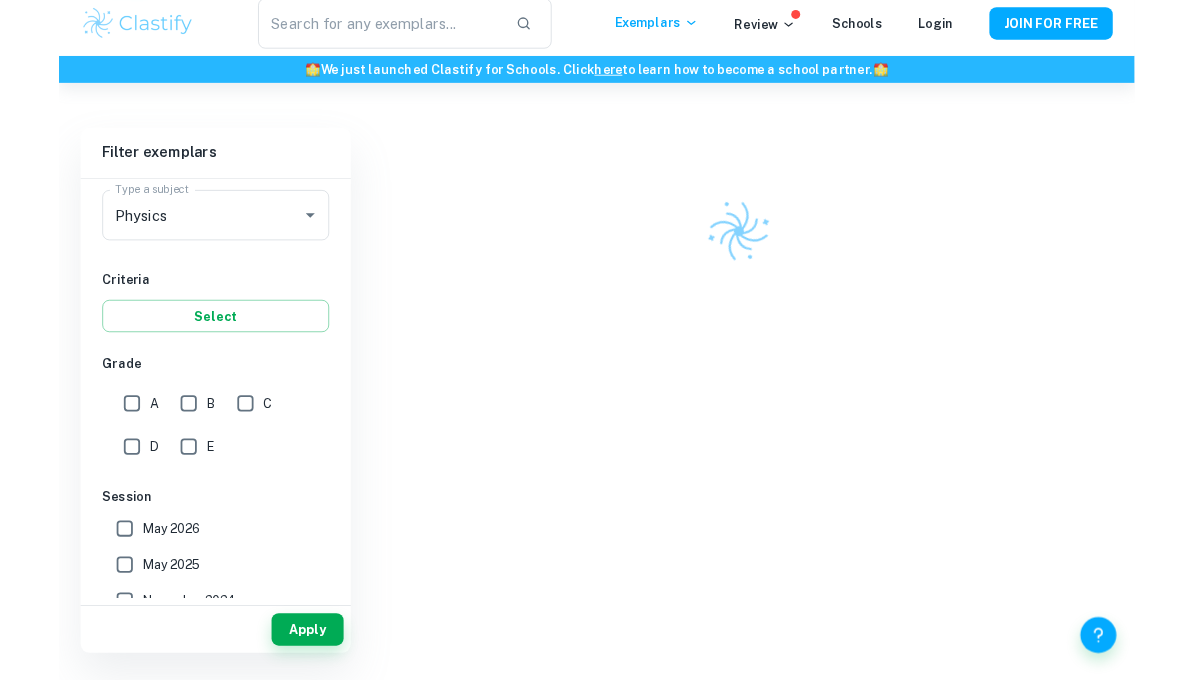 scroll, scrollTop: 77, scrollLeft: 0, axis: vertical 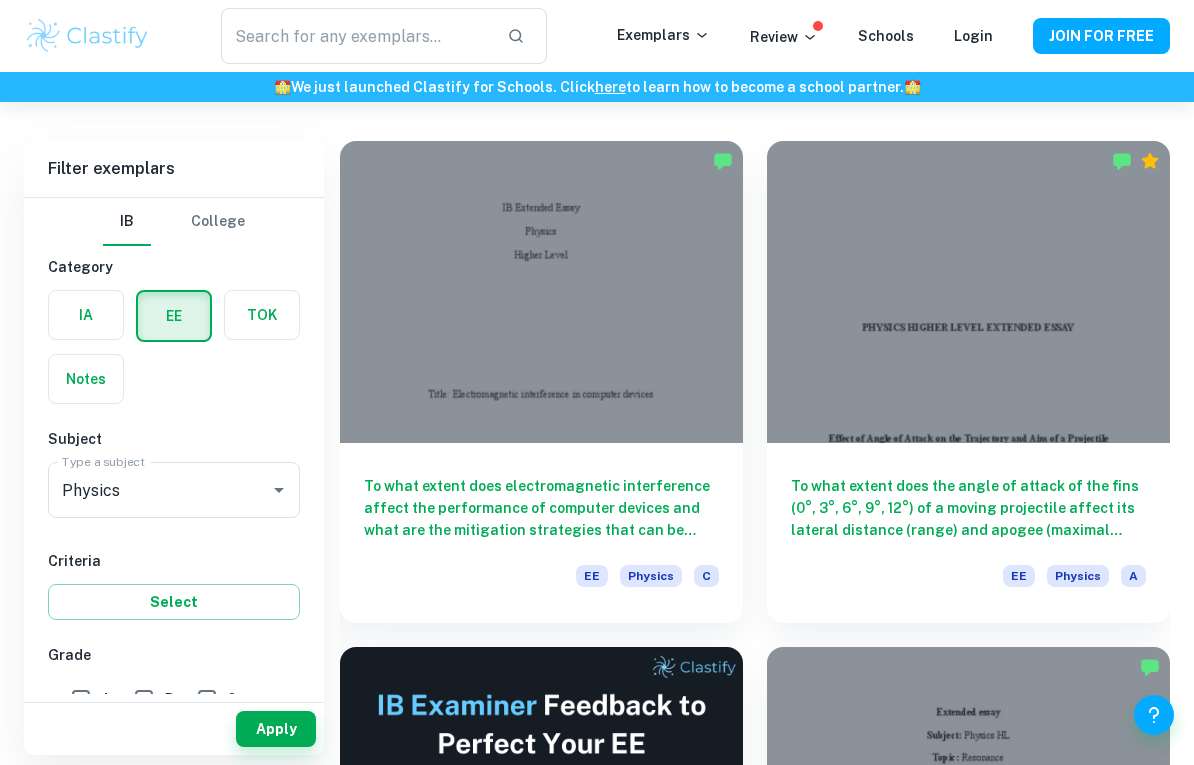 click on "To what extent does the angle of attack of the fins (0°, 3°, 6°, 9°, 12°) of a moving projectile affect its lateral distance (range) and apogee (maximal height), if initial velocity (2.7 m/s), shape, angle (60°), and launch environment are kept constant?" at bounding box center (968, 508) 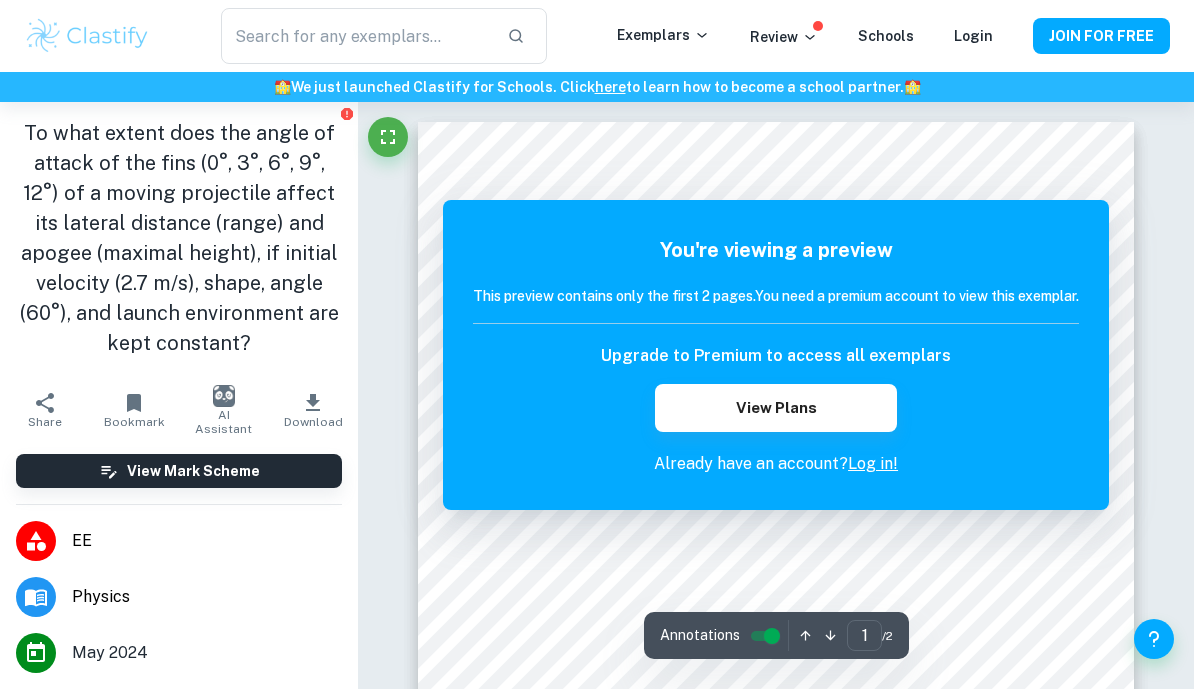 scroll, scrollTop: 25, scrollLeft: 0, axis: vertical 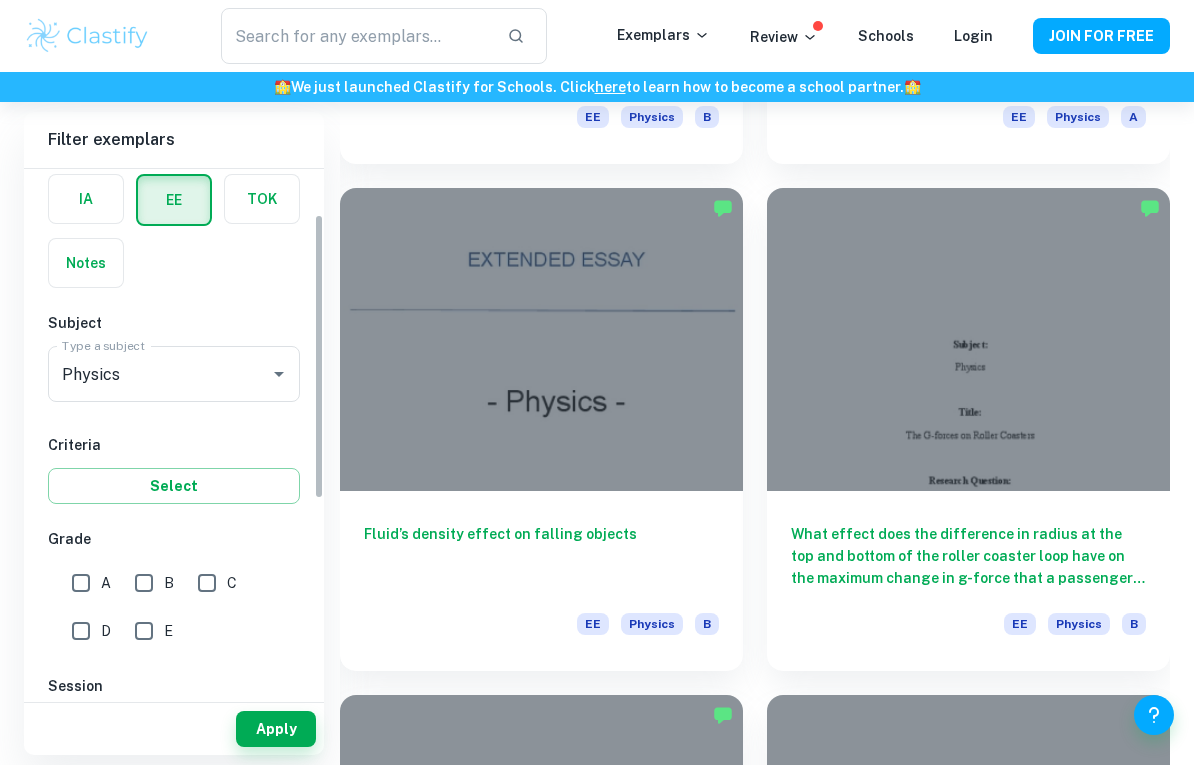click on "A" at bounding box center (81, 583) 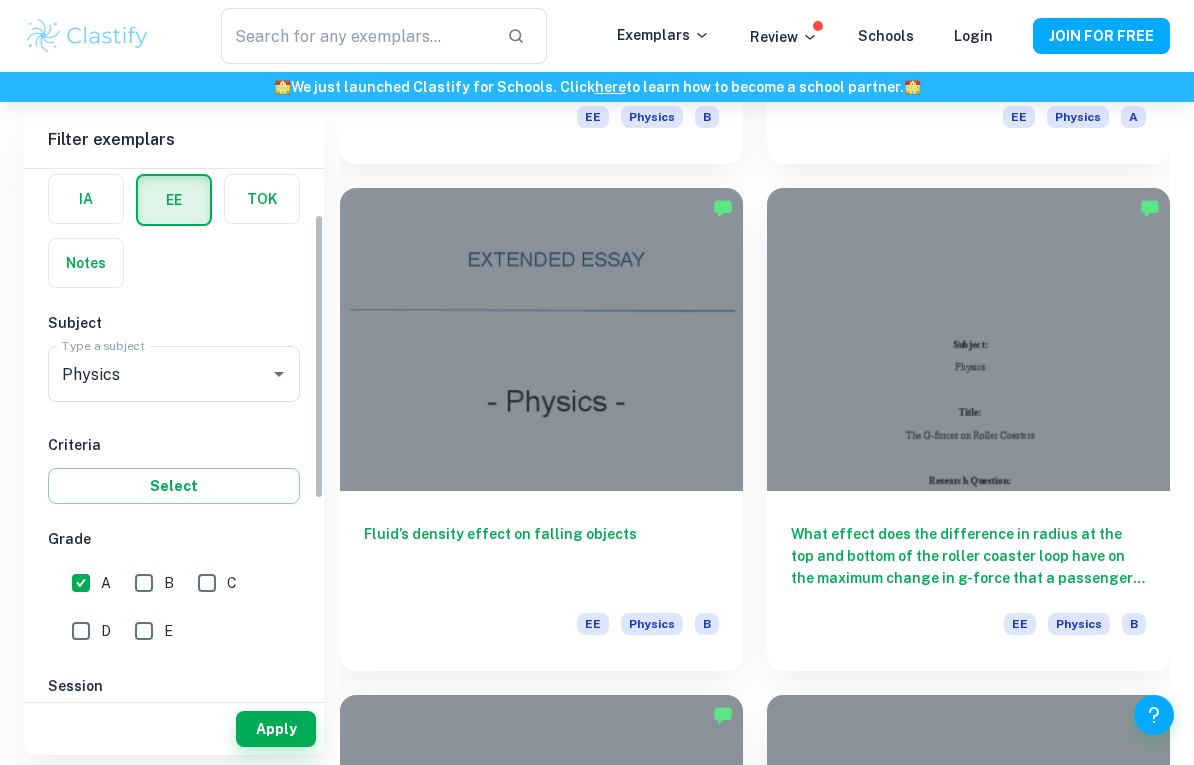 click on "Apply" at bounding box center [276, 729] 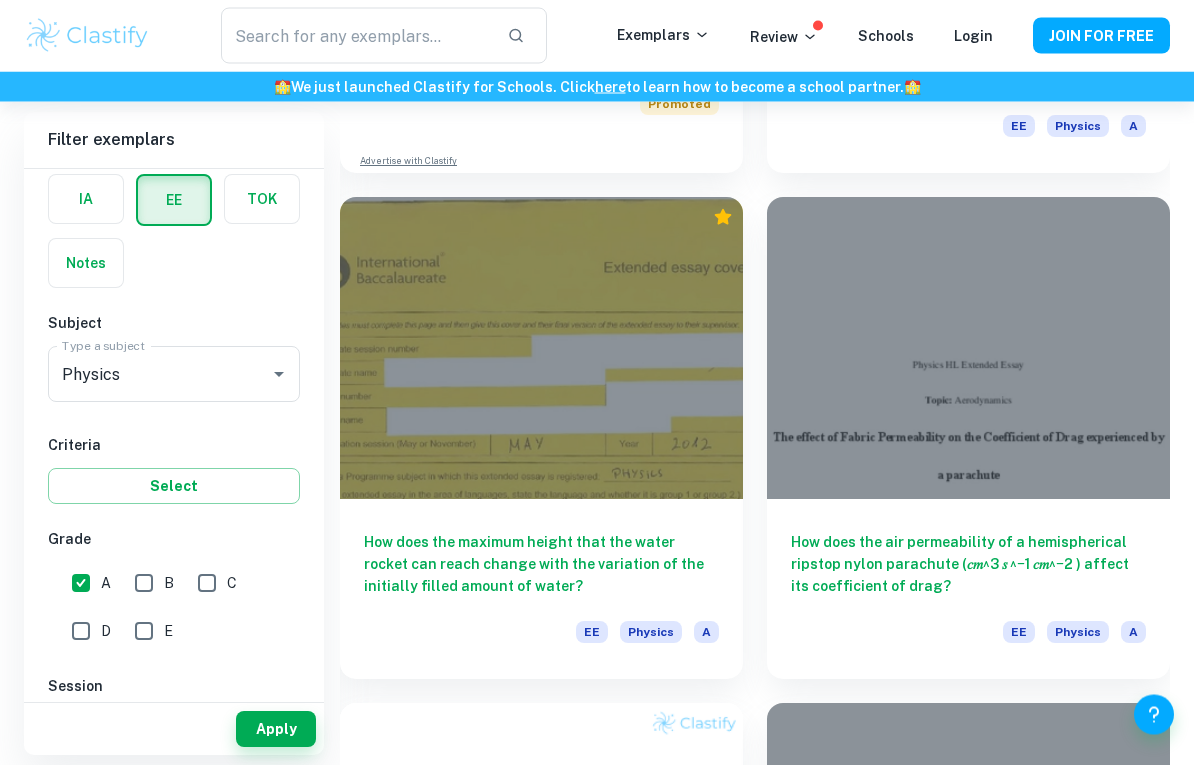 scroll, scrollTop: 5120, scrollLeft: 0, axis: vertical 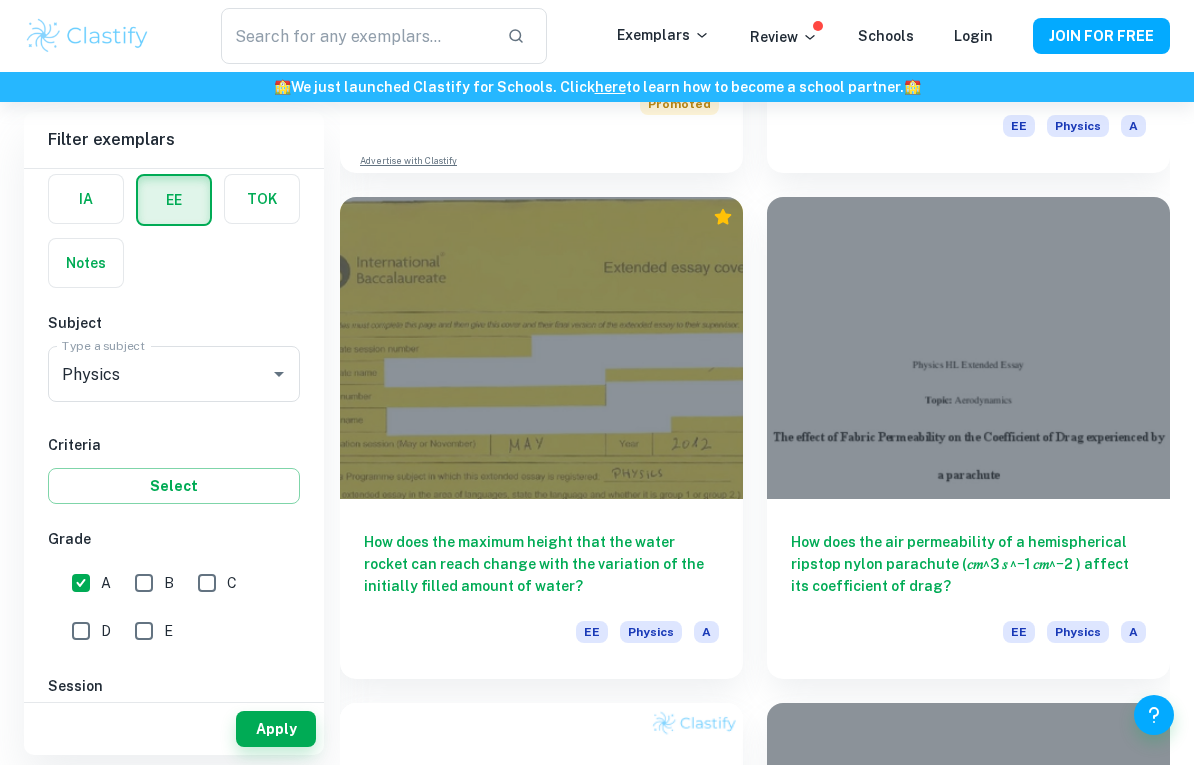 click on "How does the air permeability of a hemispherical ripstop nylon parachute (𝑐𝑚^3 𝑠 ^−1 𝑐𝑚^−2 ) affect its coefficient of drag?" at bounding box center [968, 564] 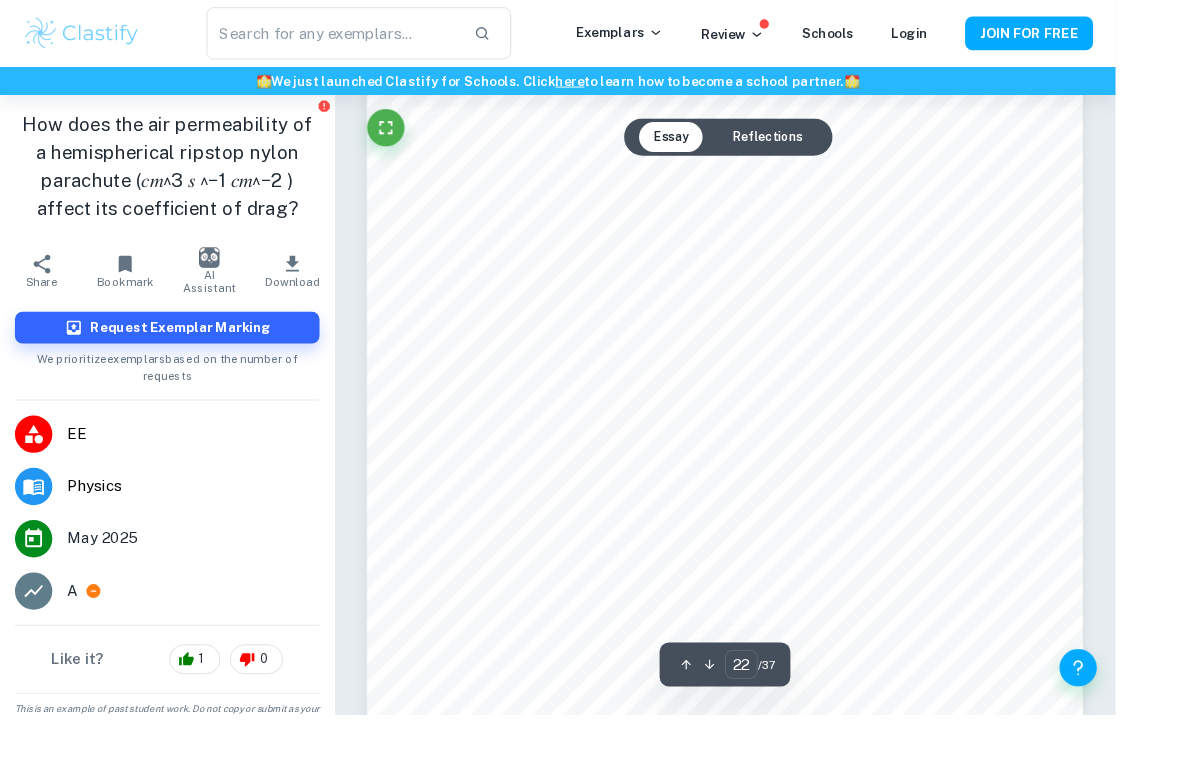 scroll, scrollTop: 21836, scrollLeft: 0, axis: vertical 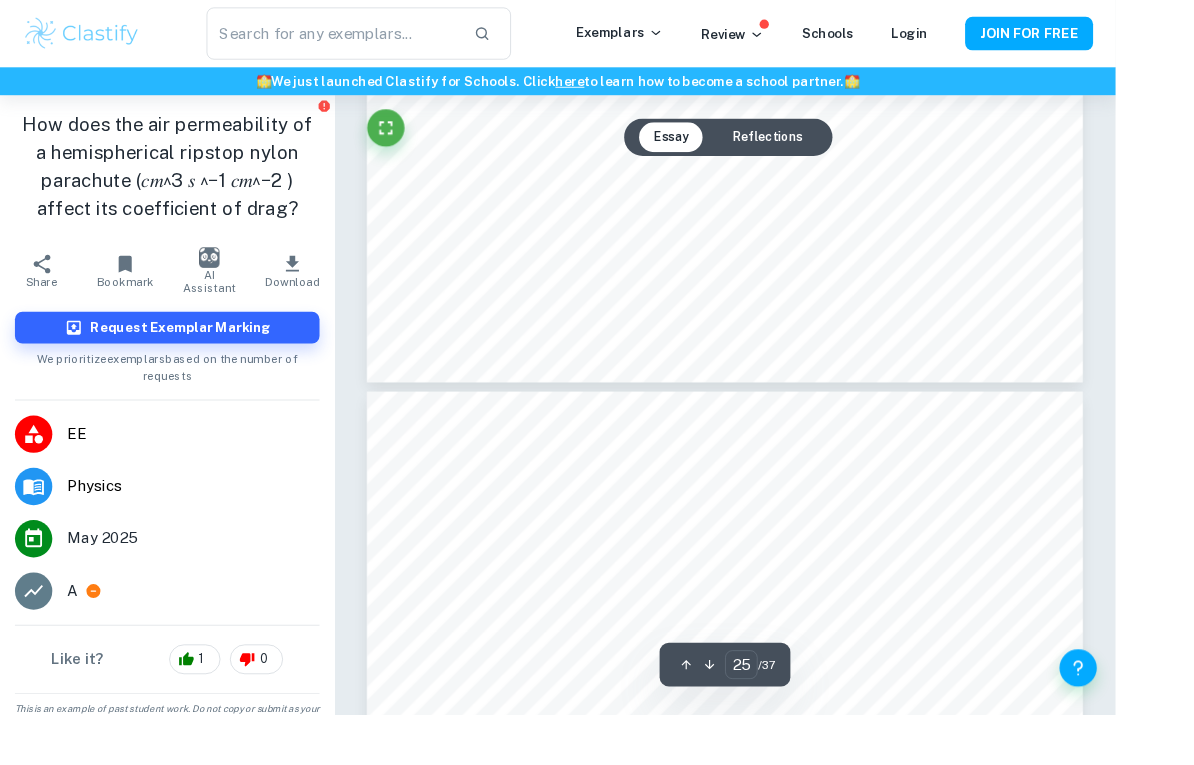type on "26" 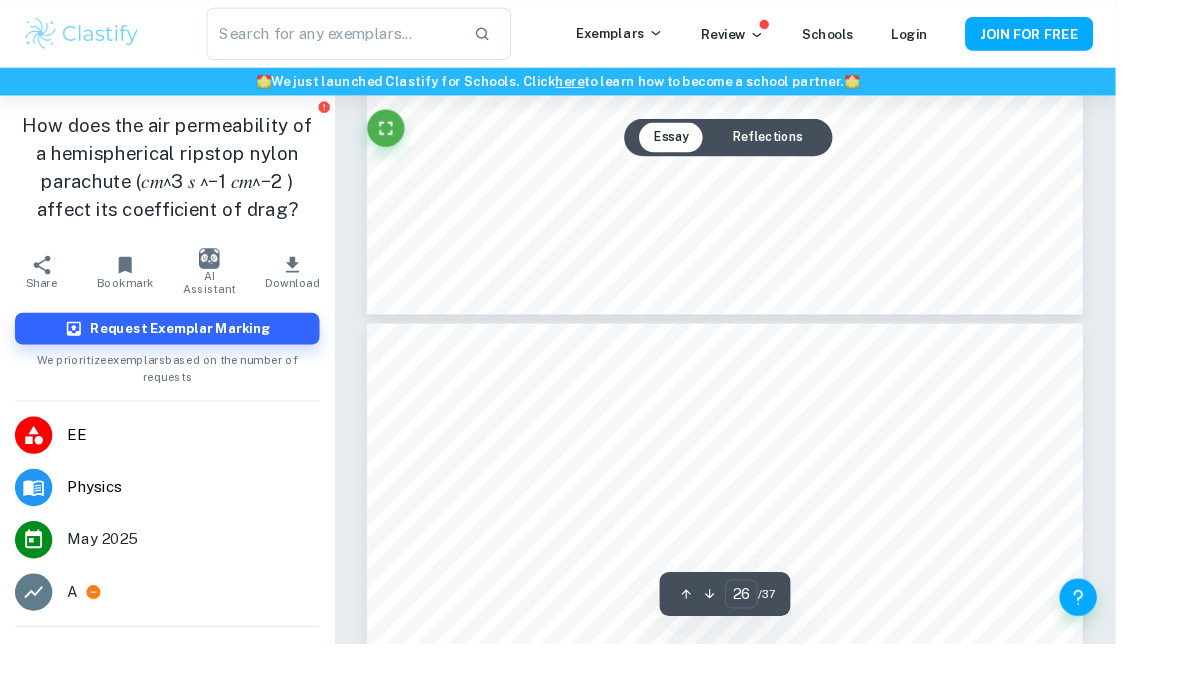 scroll, scrollTop: 25448, scrollLeft: 0, axis: vertical 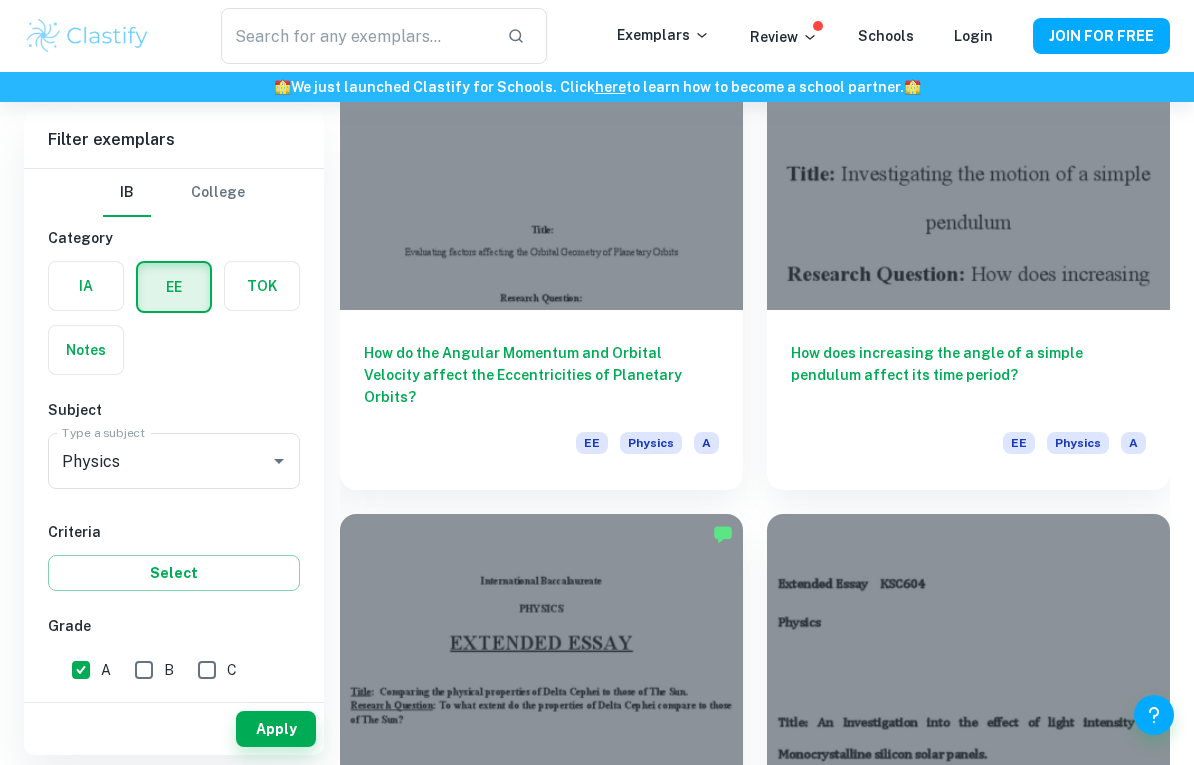 click on "How does increasing the angle of a simple pendulum affect its time period?" at bounding box center [968, 375] 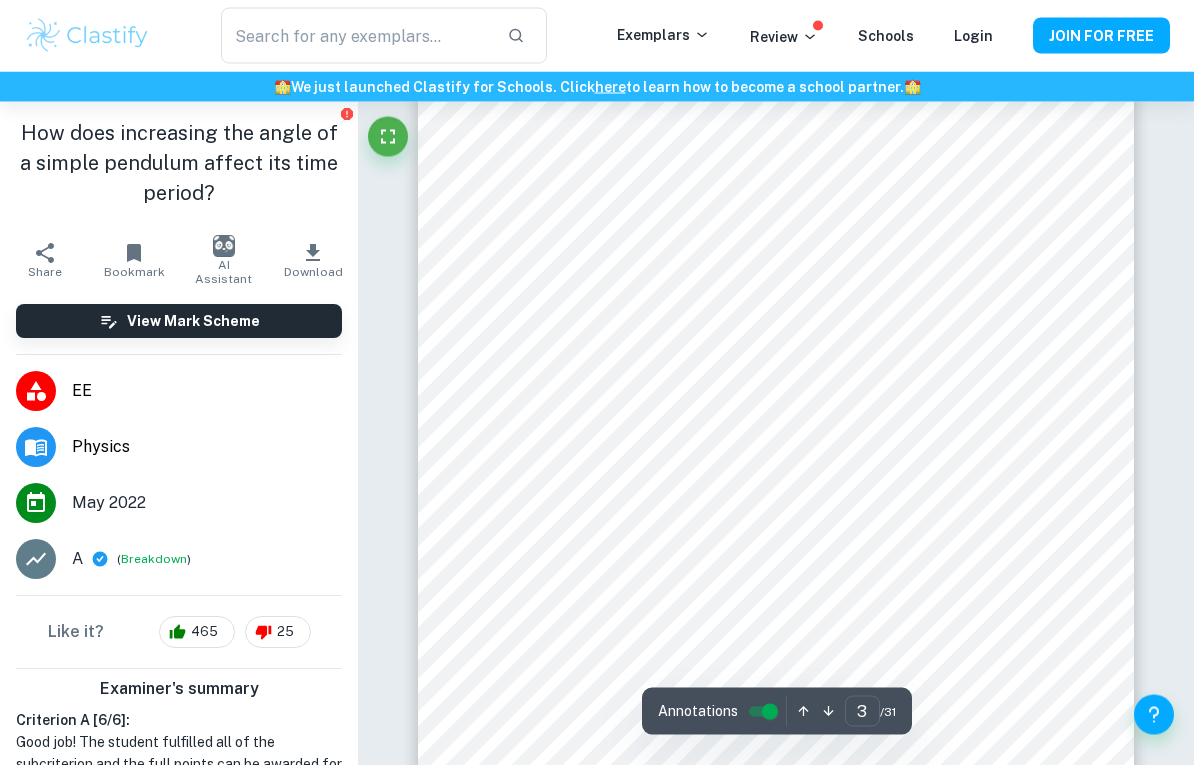 scroll, scrollTop: 2167, scrollLeft: 0, axis: vertical 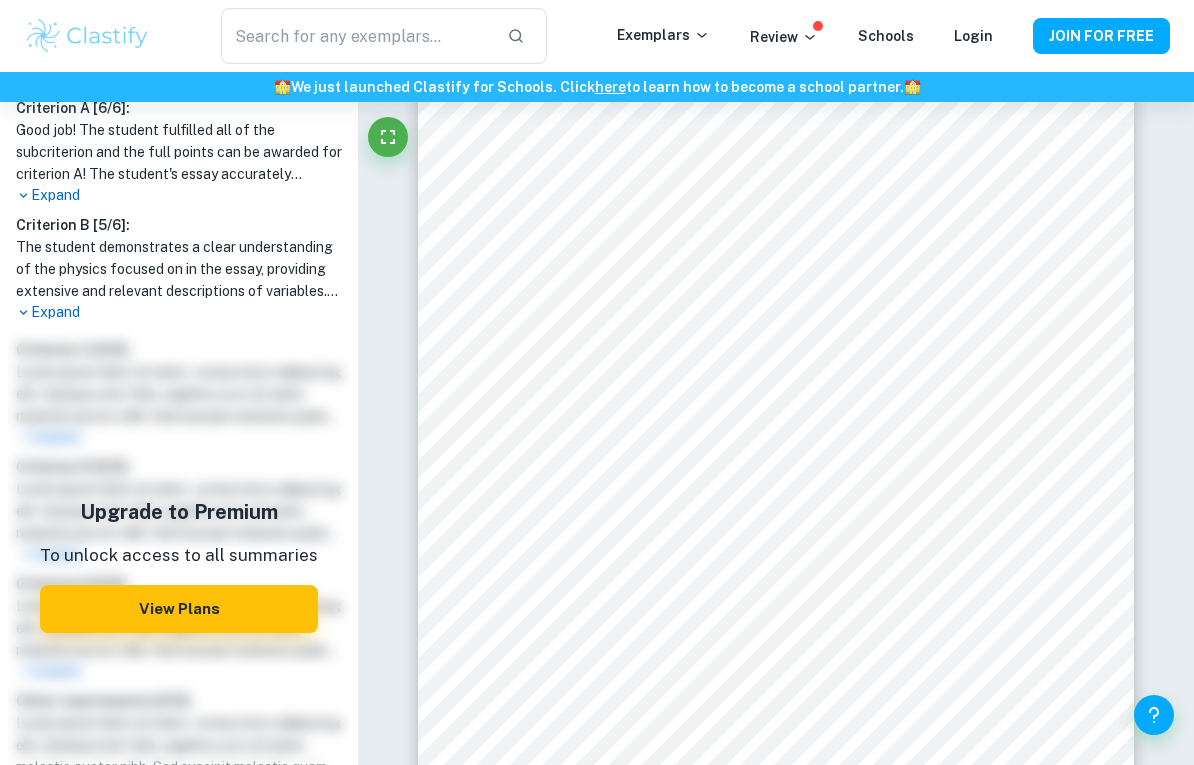 click on "Expand" at bounding box center (179, 312) 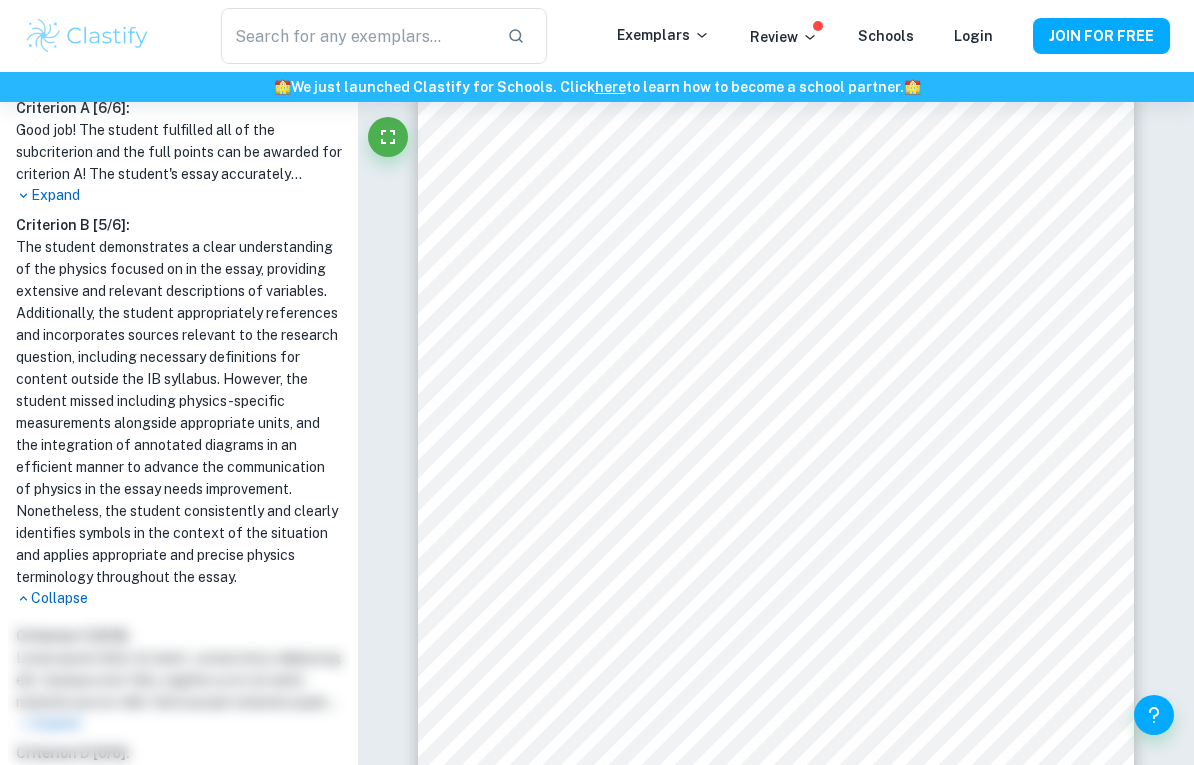 click on "Collapse" at bounding box center (179, 598) 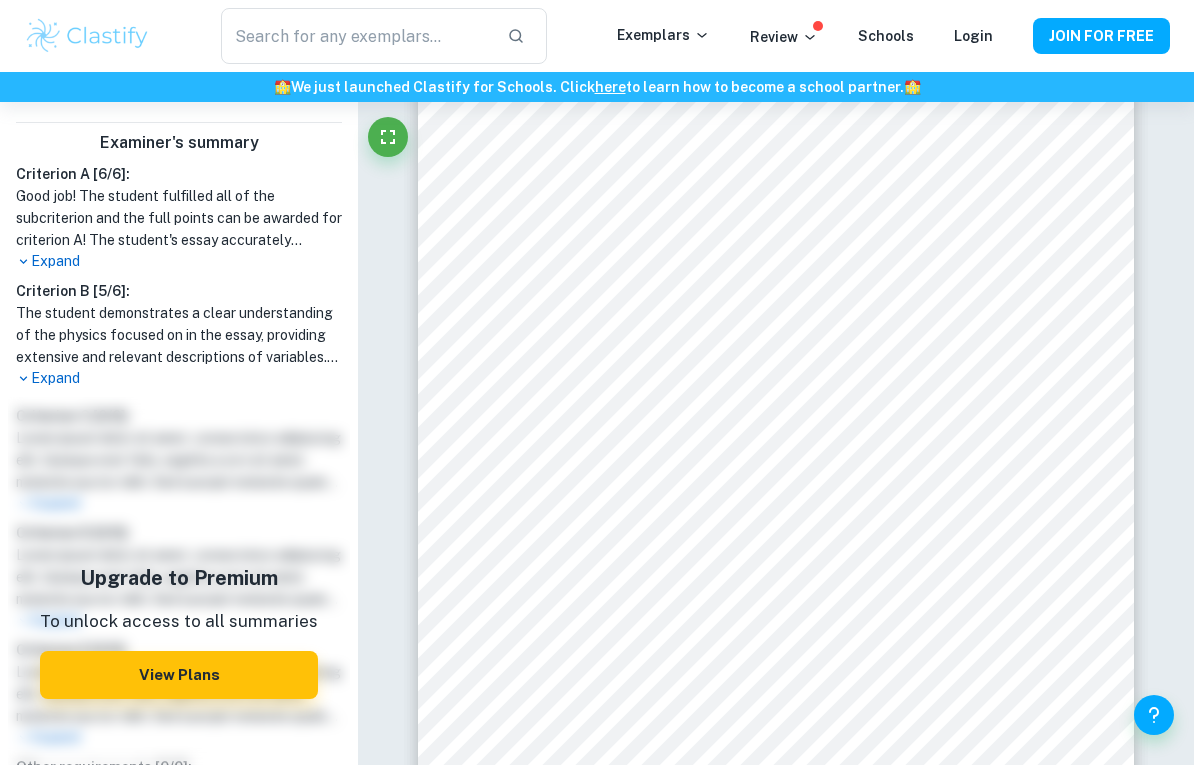 scroll, scrollTop: 549, scrollLeft: 0, axis: vertical 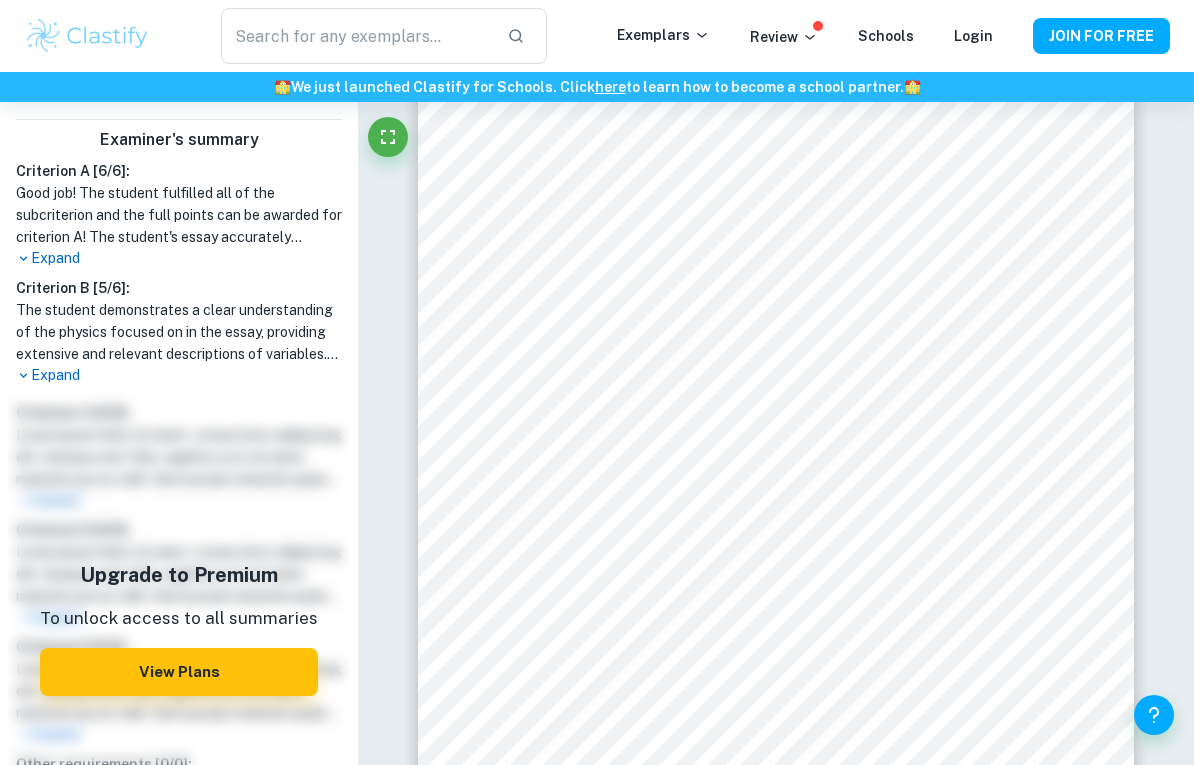 click on "Expand" at bounding box center [179, 258] 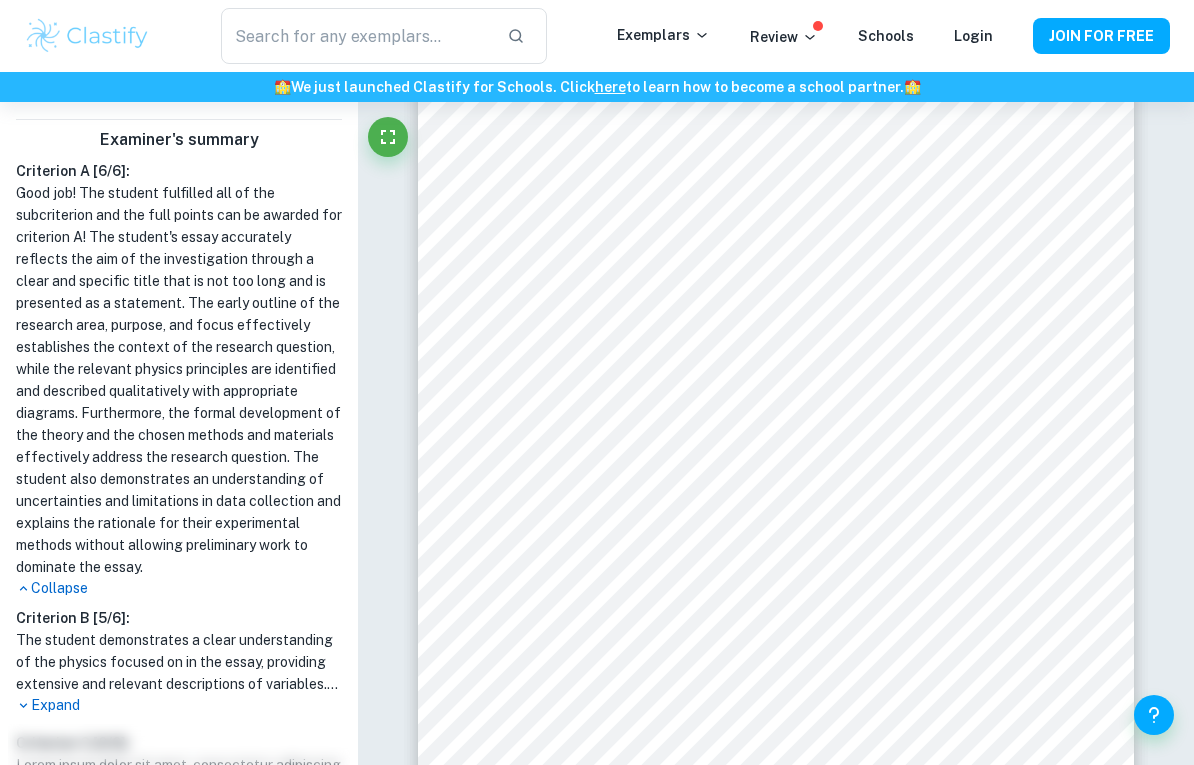 click on "Collapse" at bounding box center [179, 588] 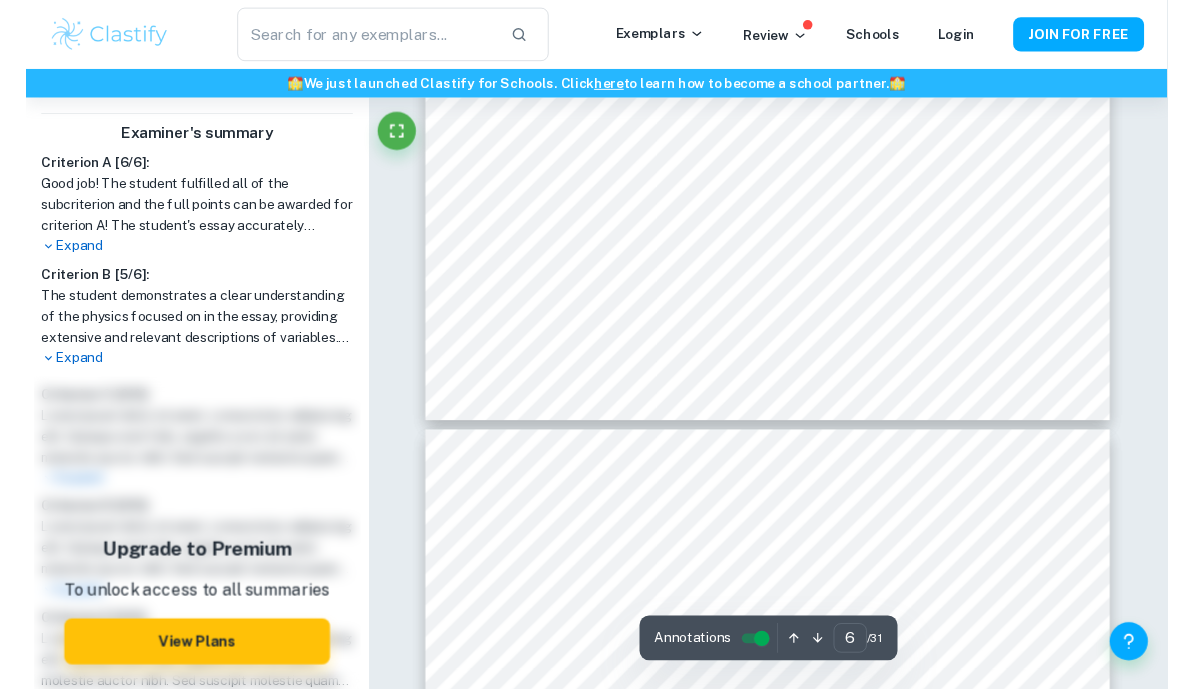 scroll, scrollTop: 5573, scrollLeft: 0, axis: vertical 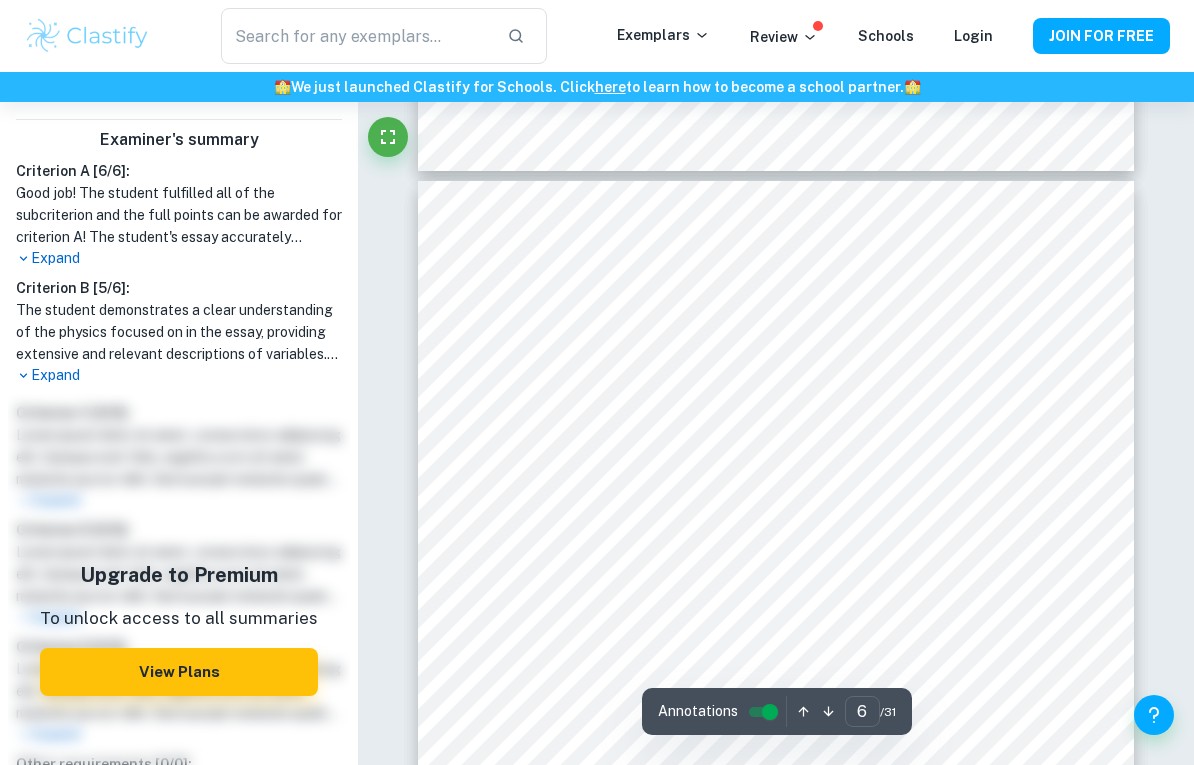 type on "7" 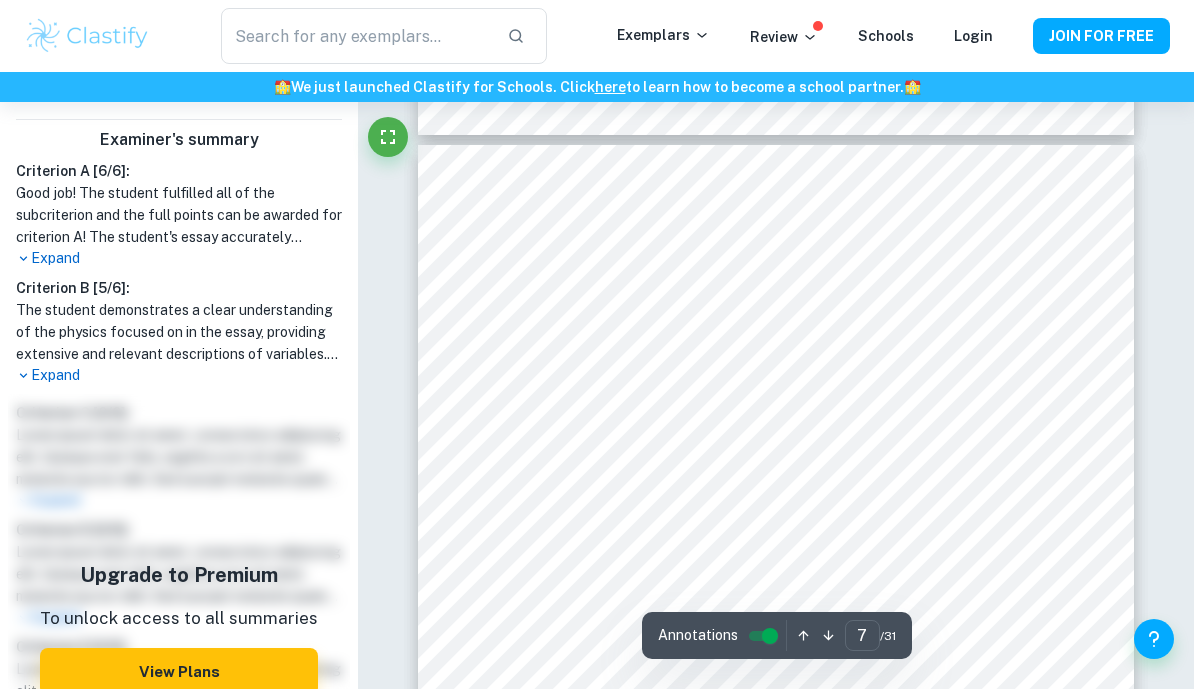 scroll, scrollTop: 5809, scrollLeft: 0, axis: vertical 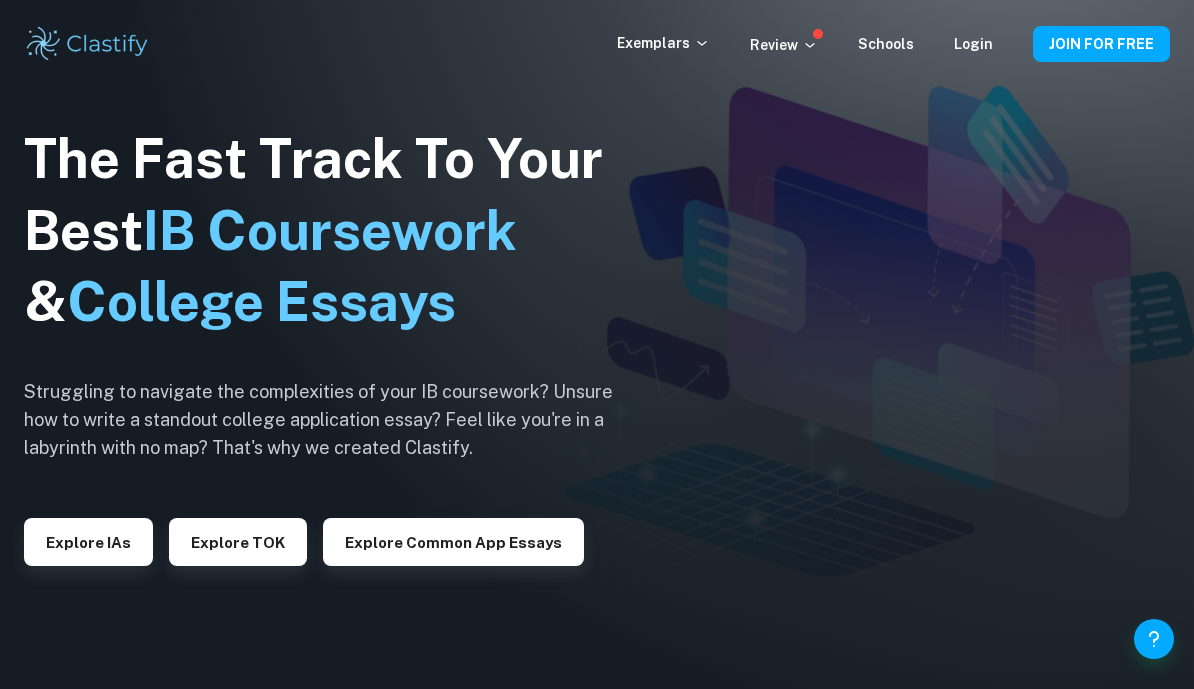 click on "Exemplars" at bounding box center (663, 43) 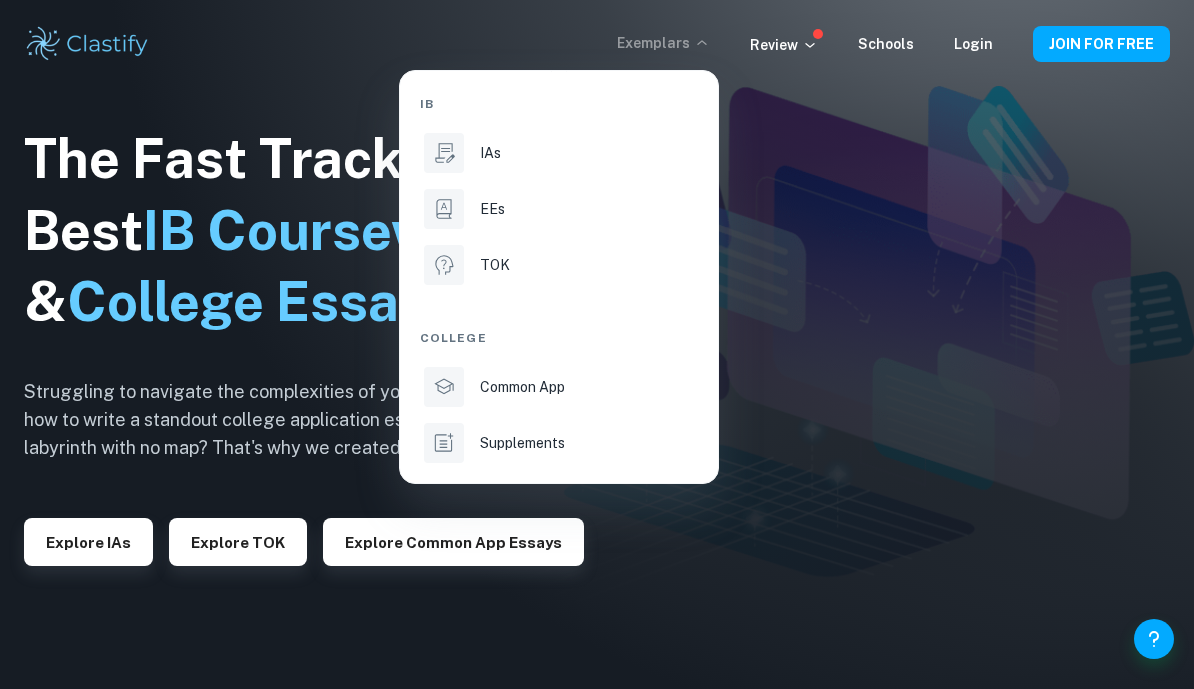 click on "EEs" at bounding box center [587, 209] 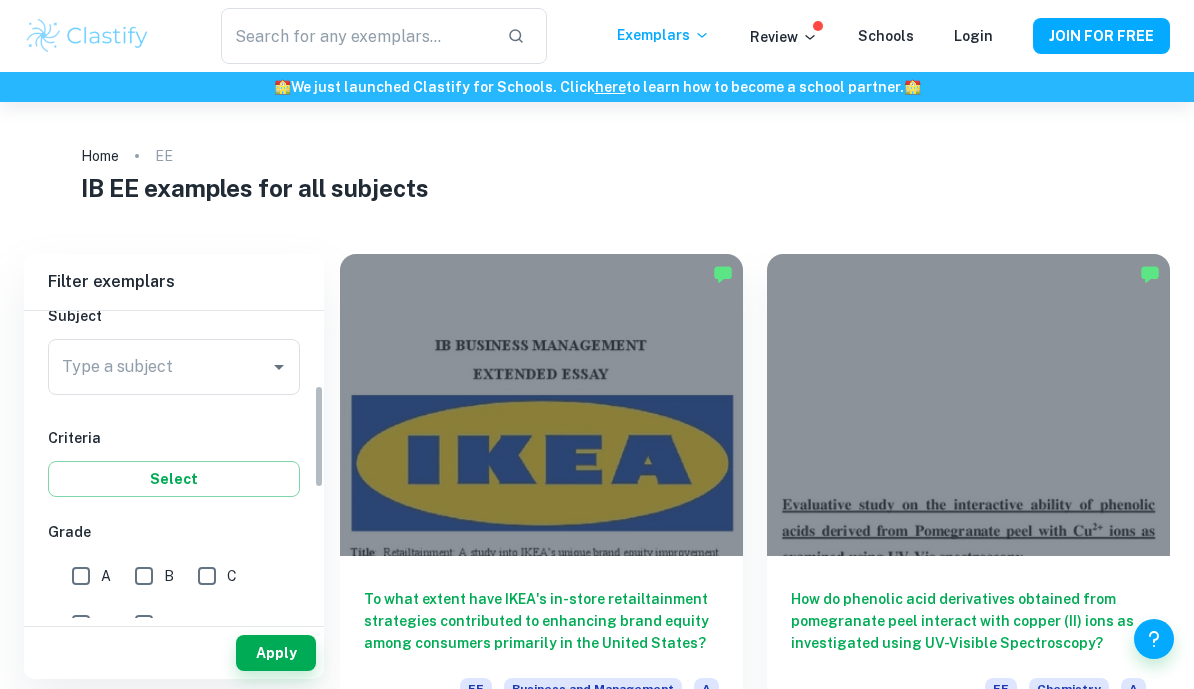 scroll, scrollTop: 240, scrollLeft: 0, axis: vertical 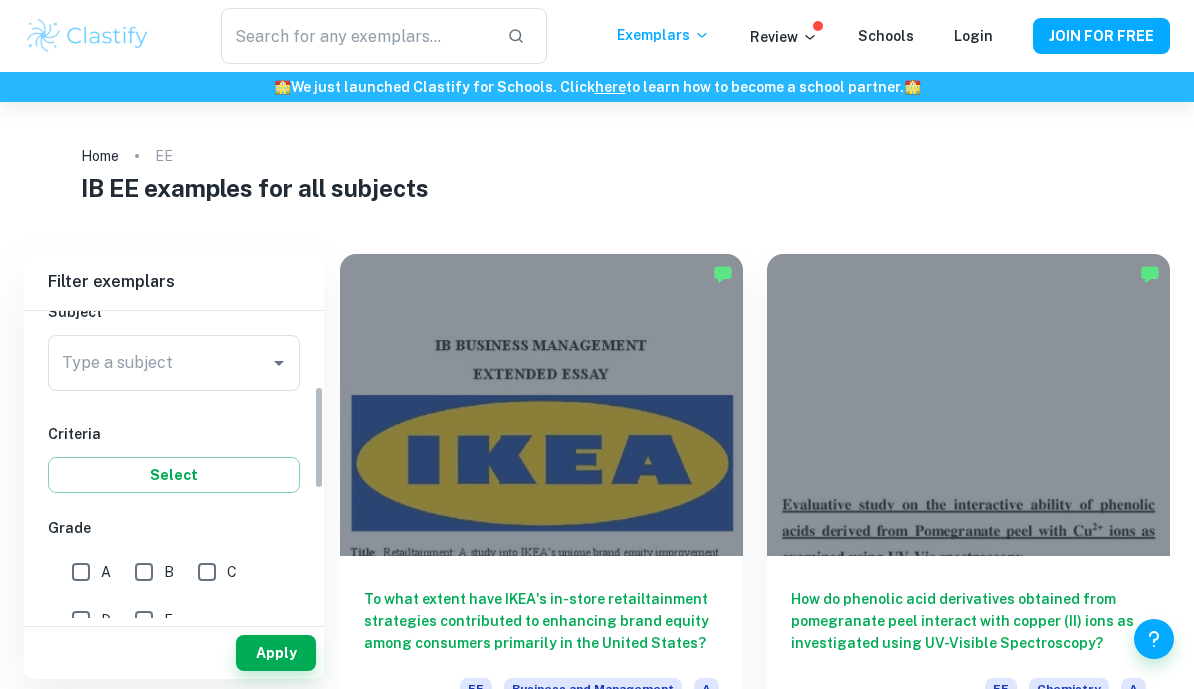 click on "Type a subject" at bounding box center (159, 363) 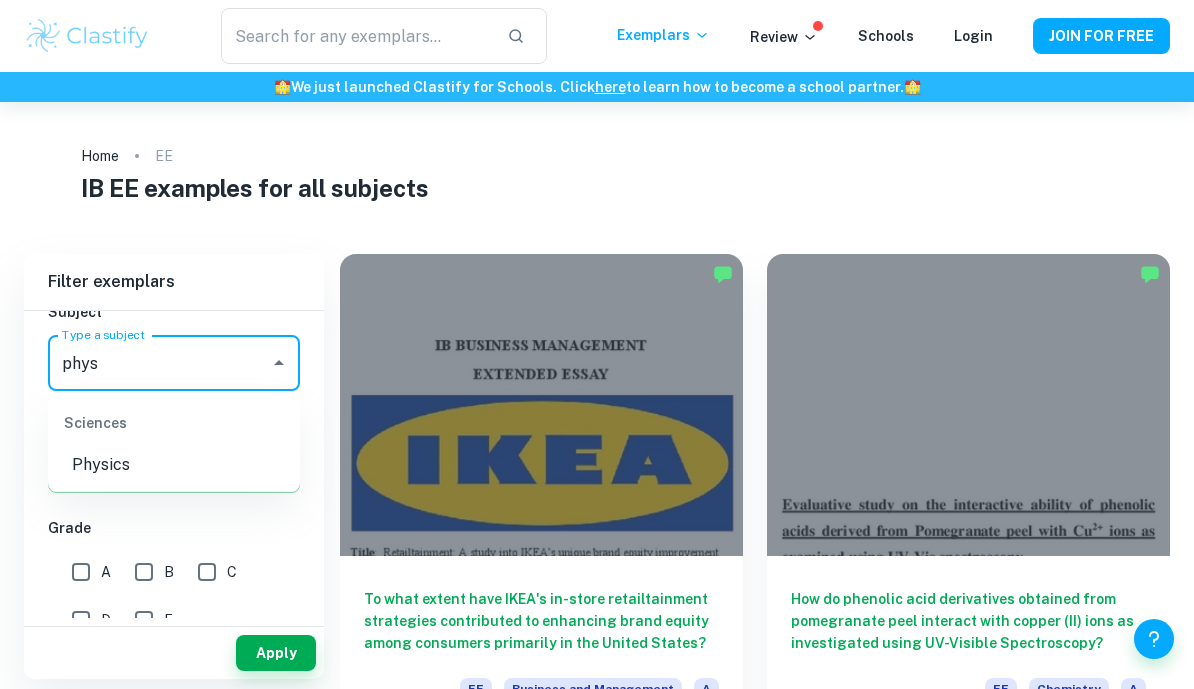 click on "Physics" at bounding box center [174, 465] 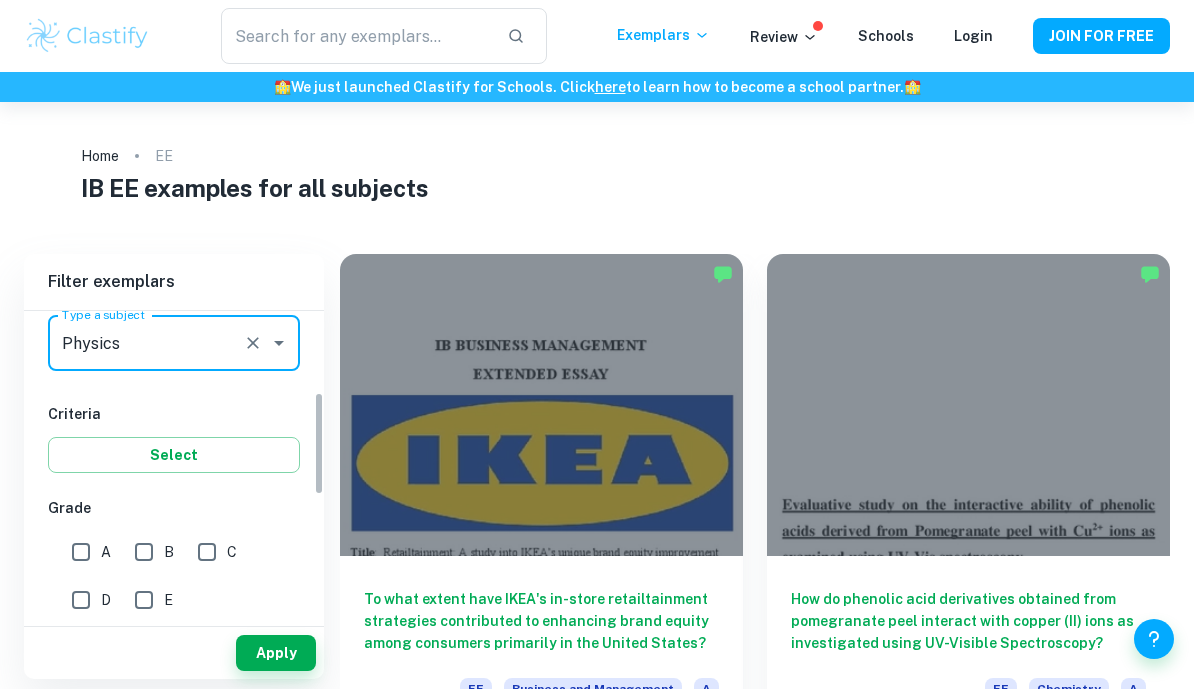 scroll, scrollTop: 294, scrollLeft: 0, axis: vertical 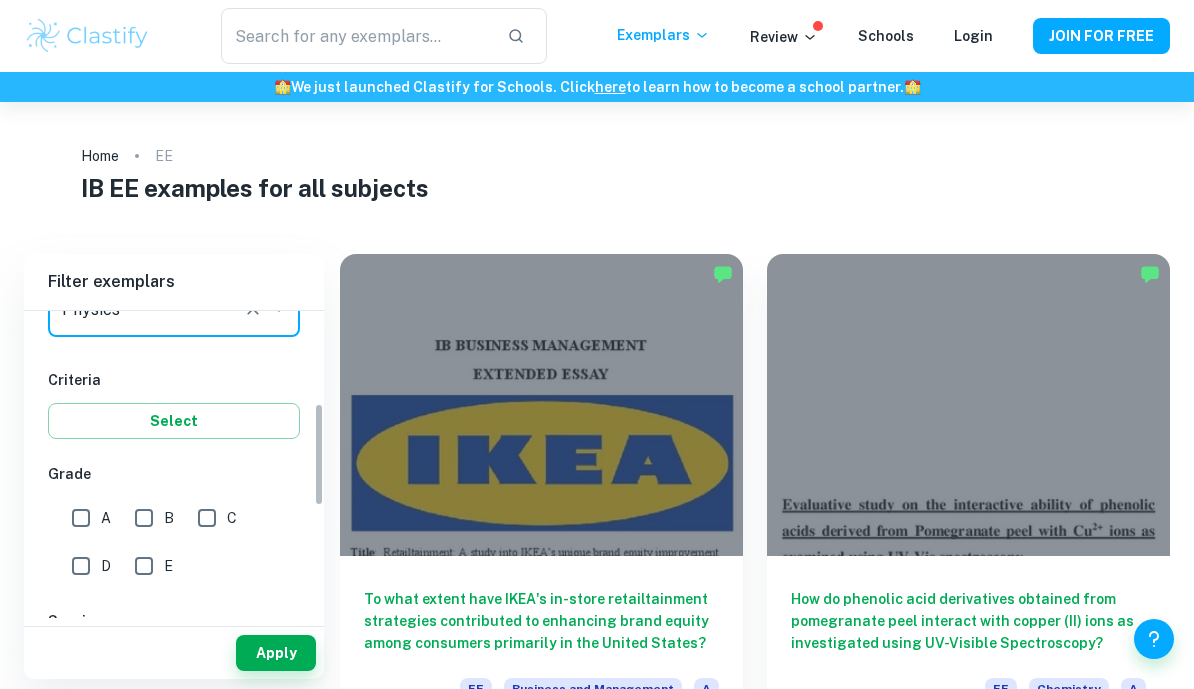 click on "Select" at bounding box center [174, 421] 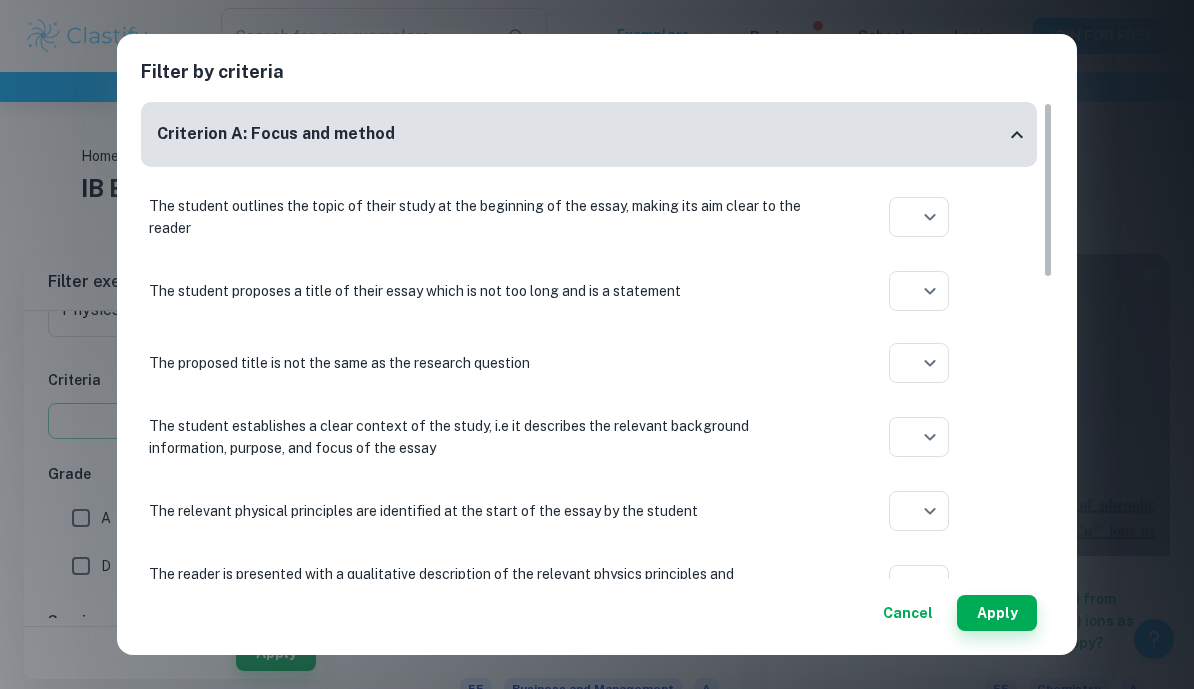 click on "Cancel" at bounding box center [908, 613] 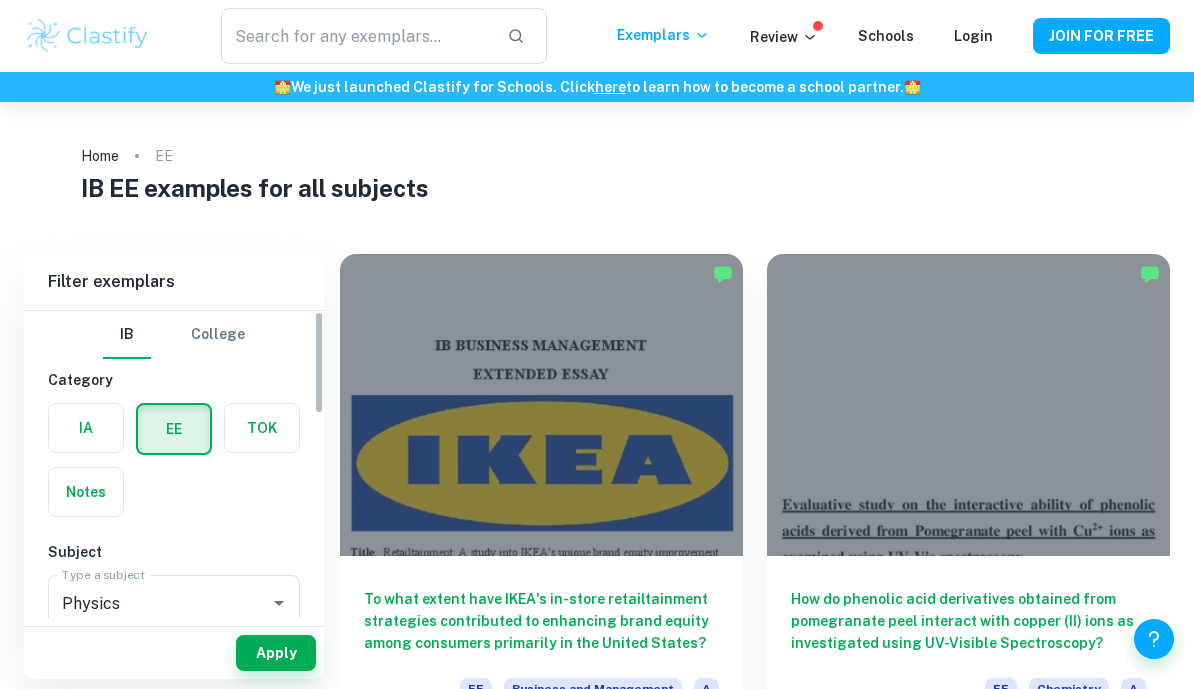 scroll, scrollTop: 0, scrollLeft: 0, axis: both 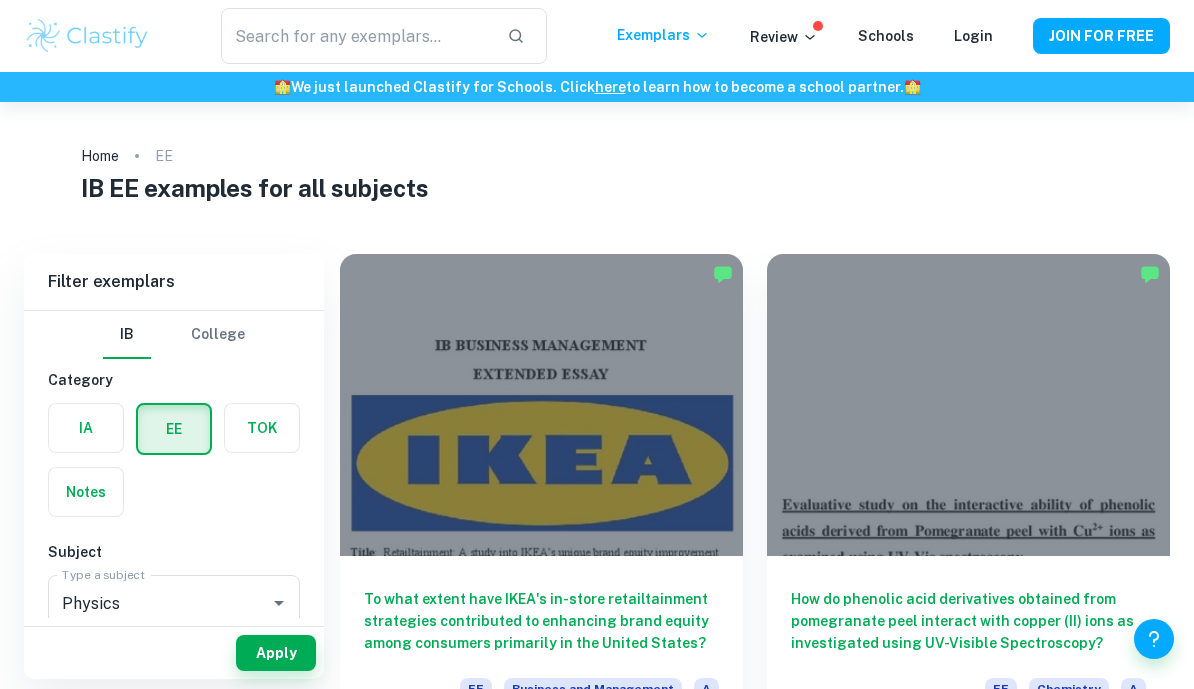 click on "Review" at bounding box center (784, 37) 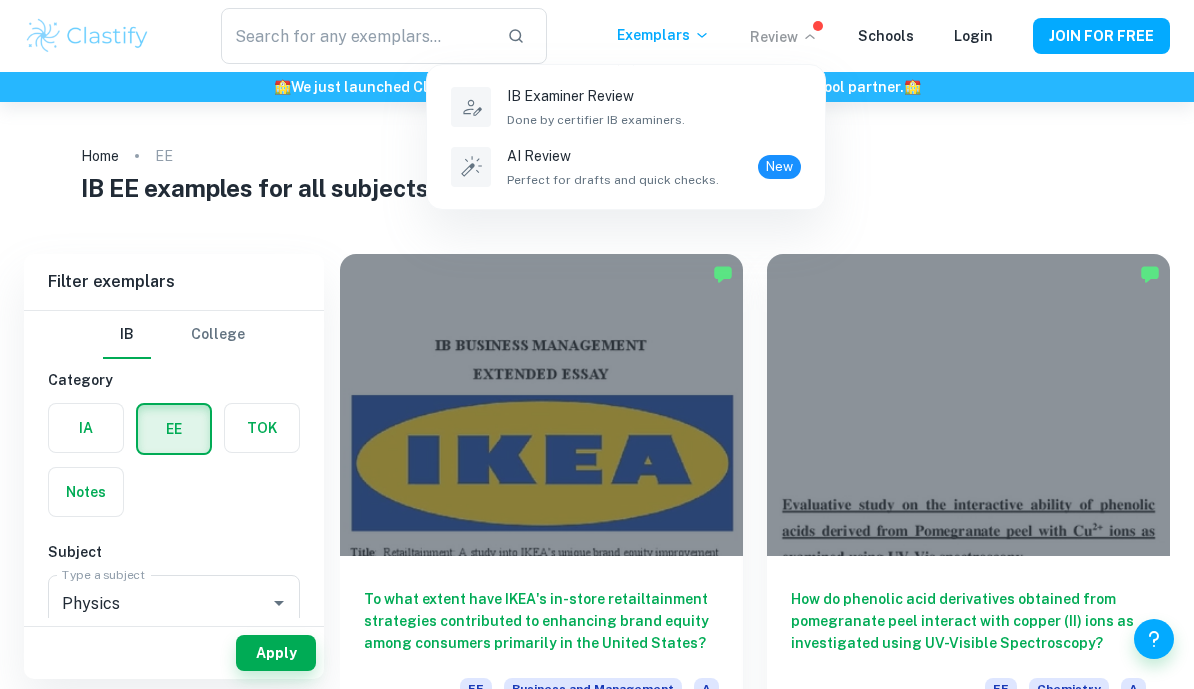 click at bounding box center (597, 344) 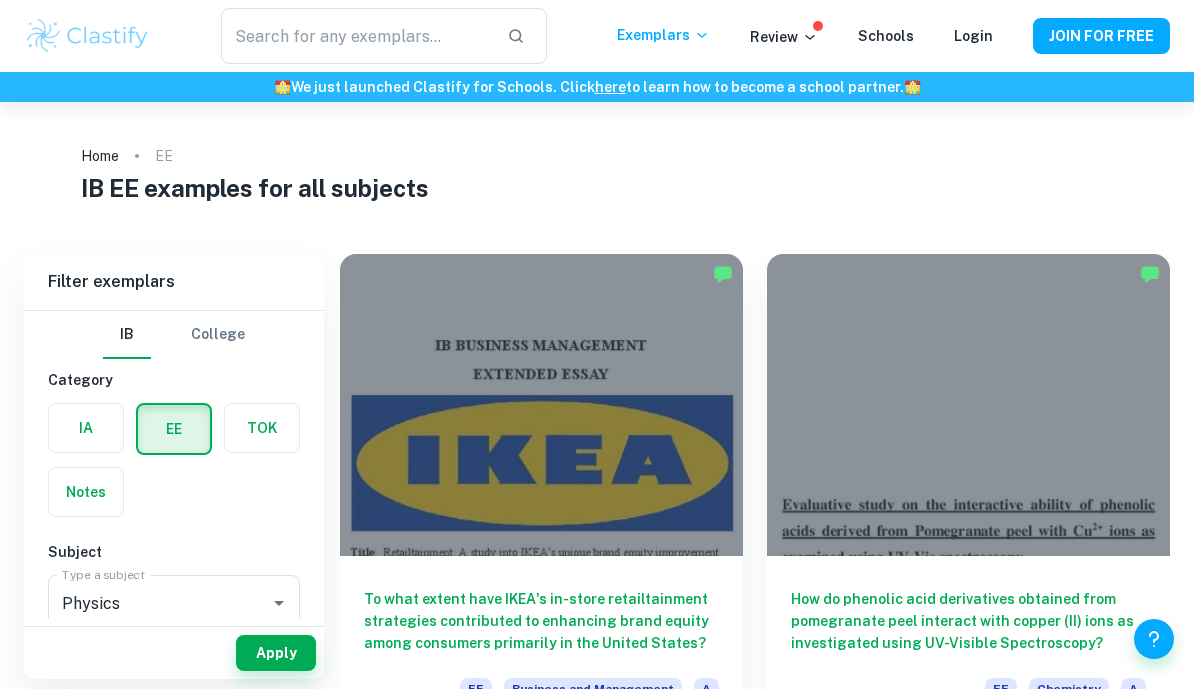 click at bounding box center [87, 36] 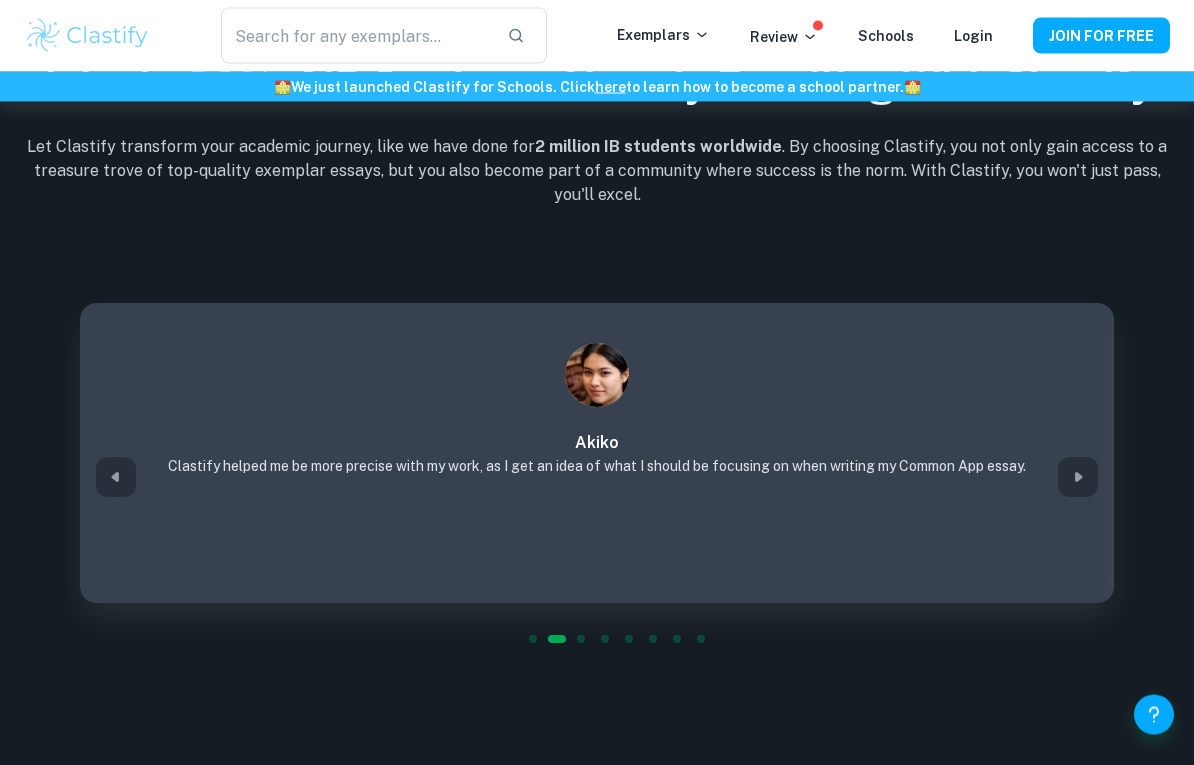 scroll, scrollTop: 2672, scrollLeft: 0, axis: vertical 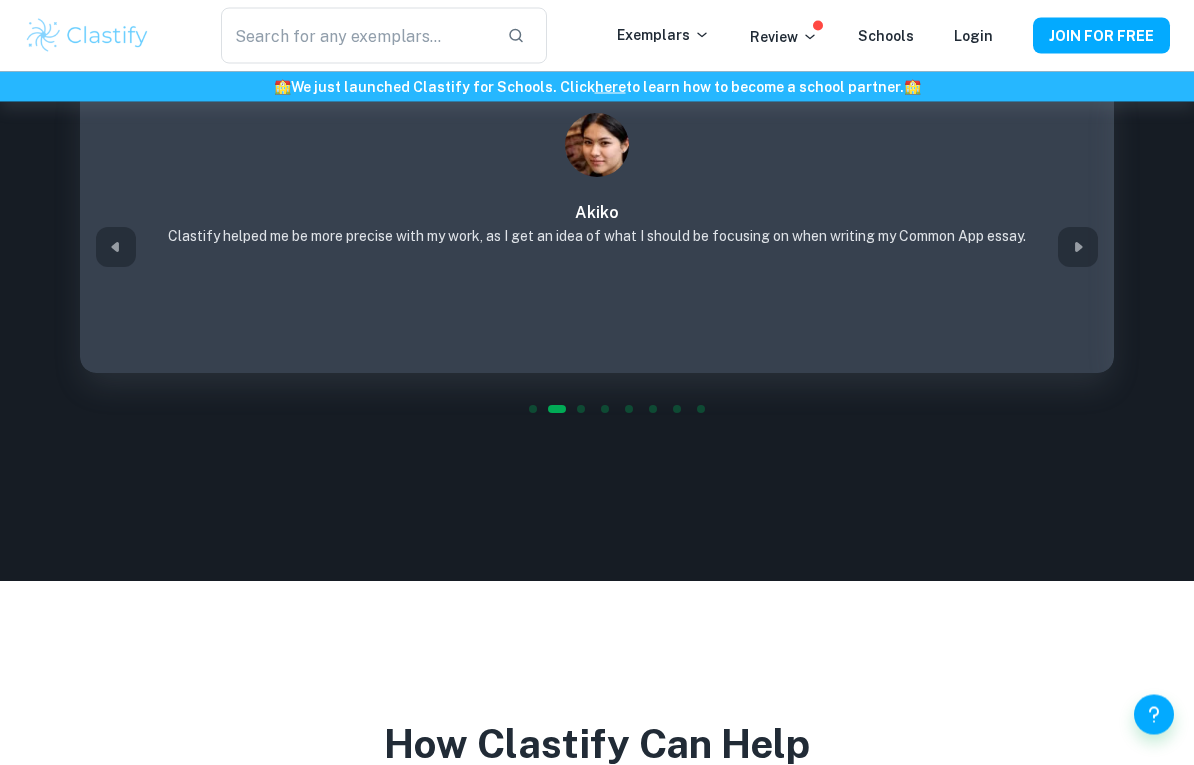click at bounding box center [1078, 248] 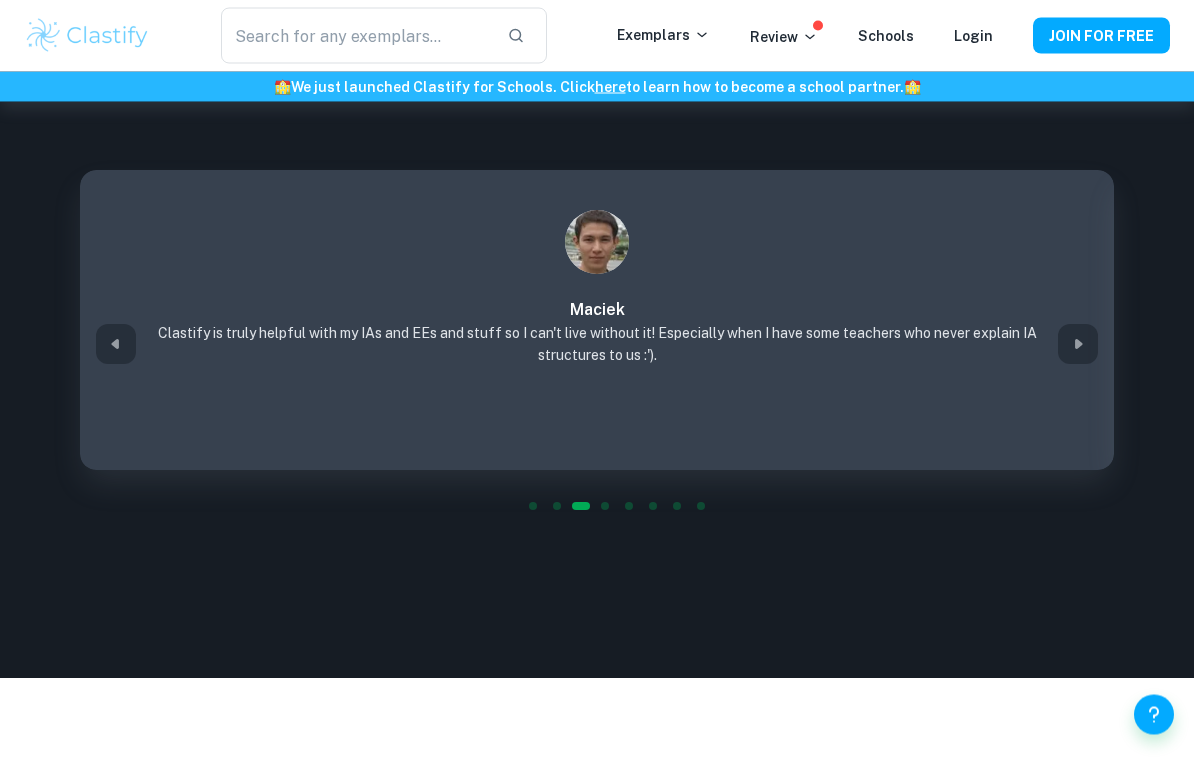 scroll, scrollTop: 2805, scrollLeft: 0, axis: vertical 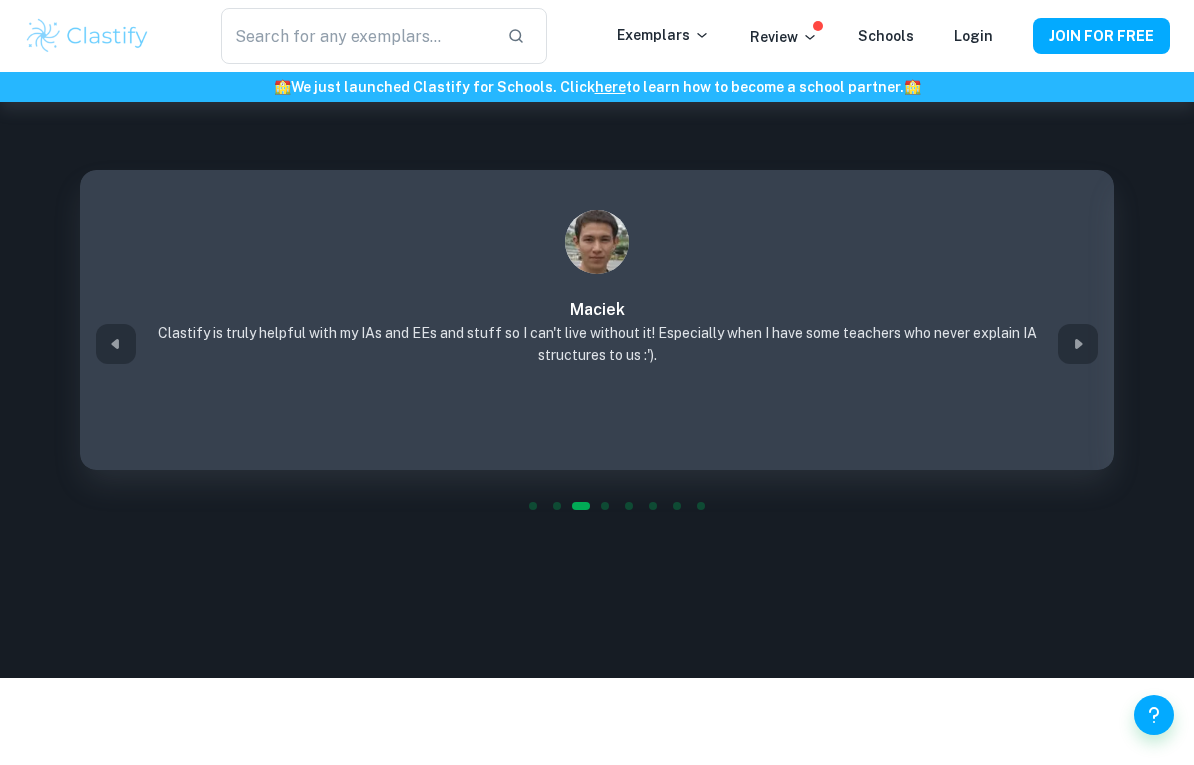 click 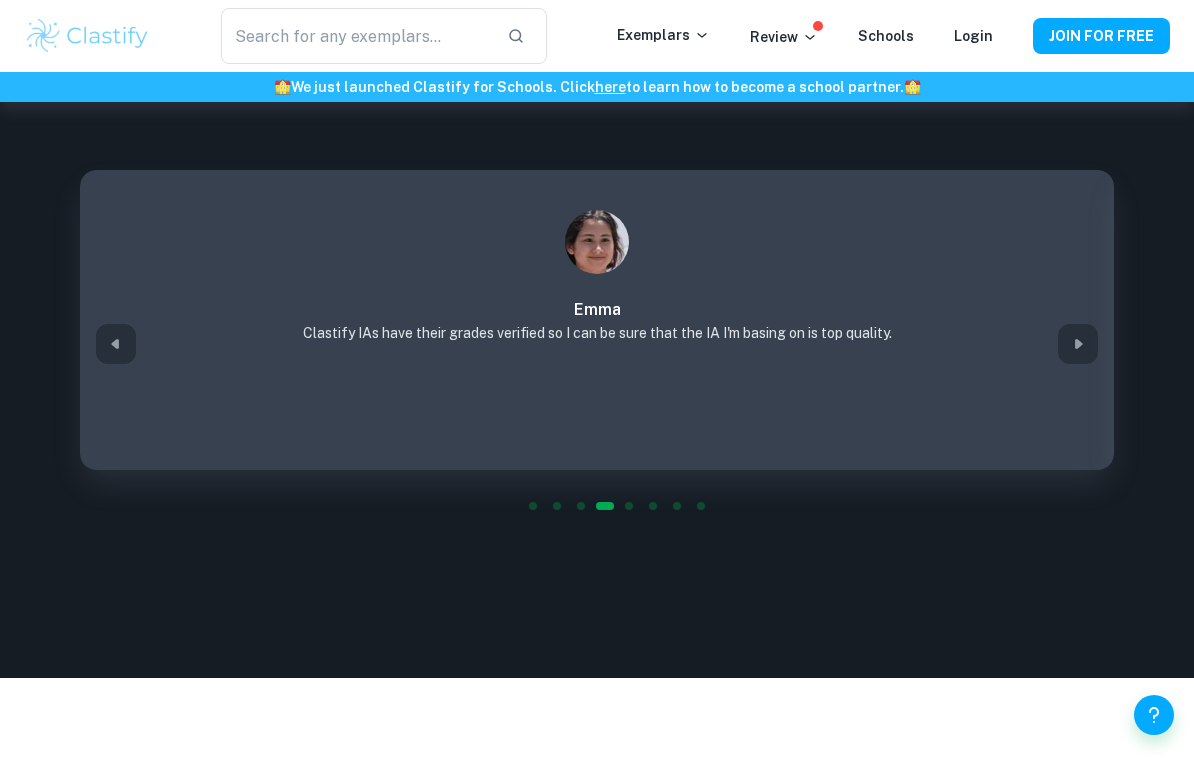 click 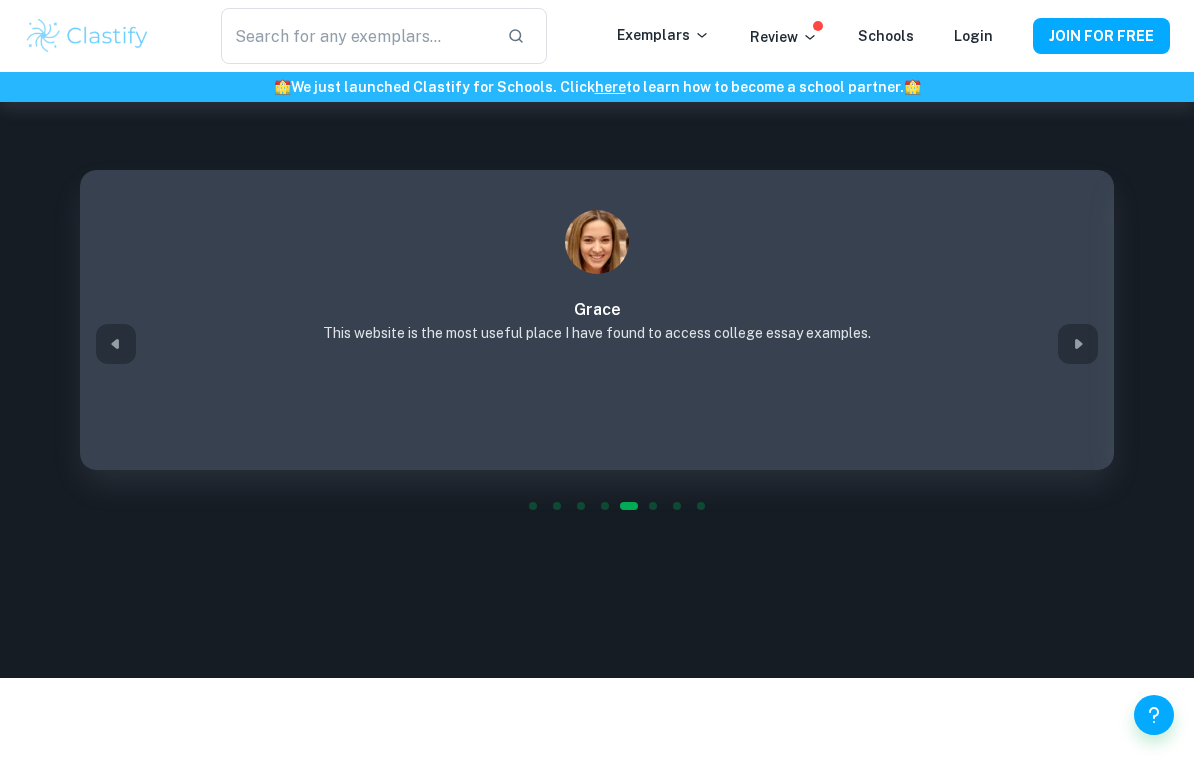 click 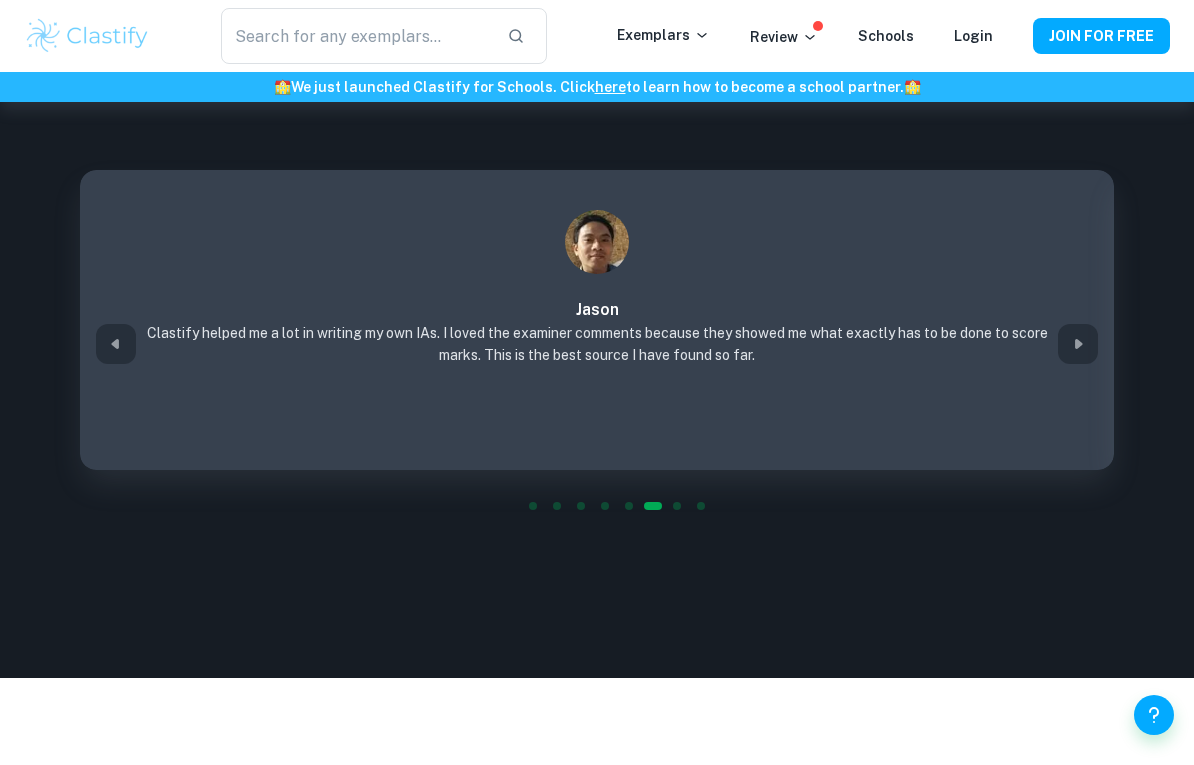 click 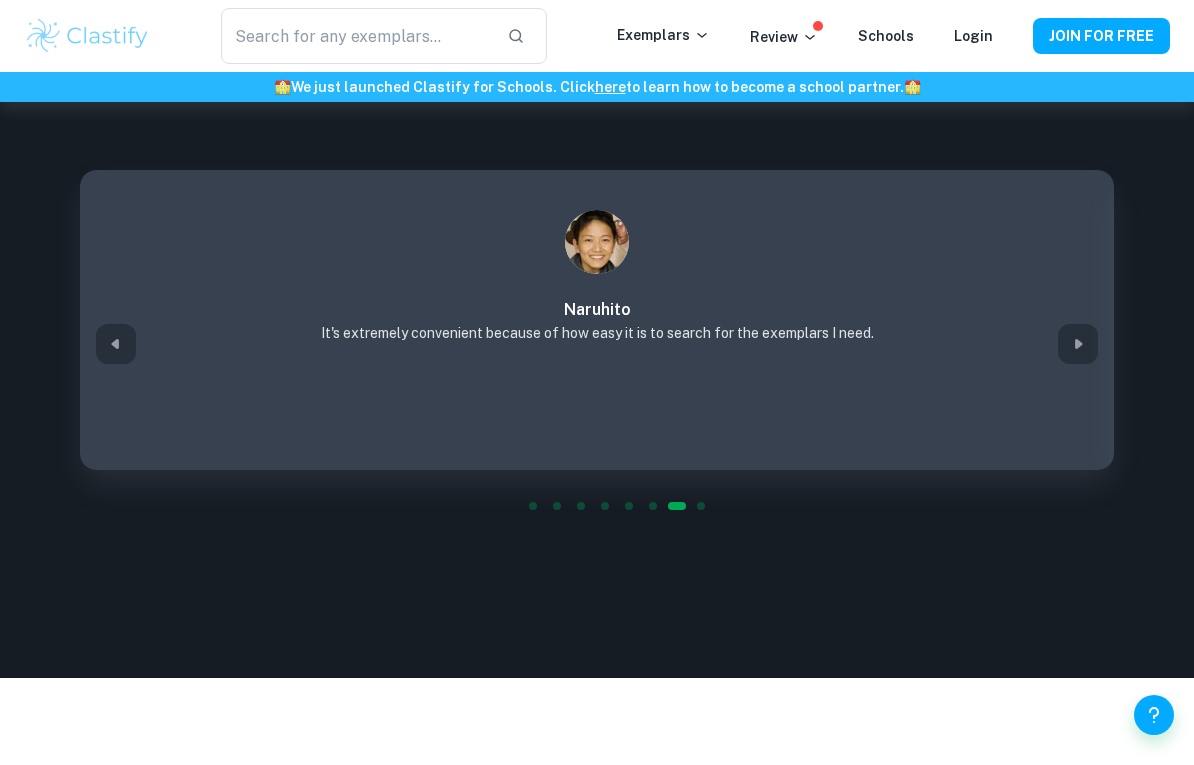 click 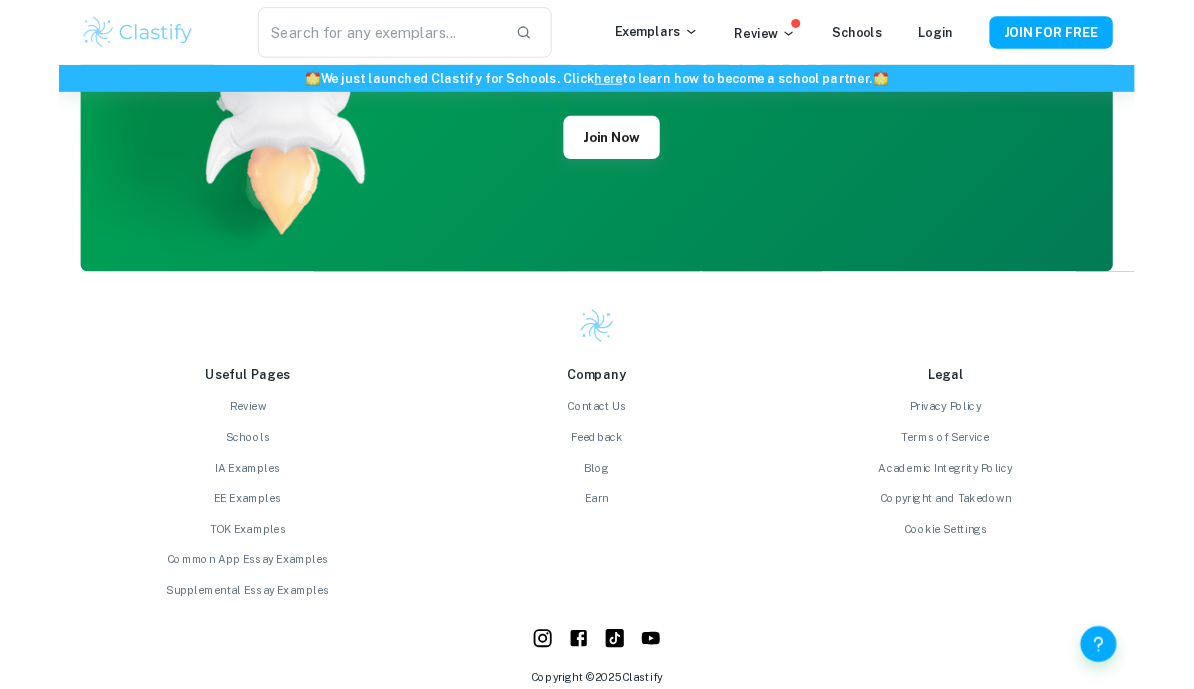scroll, scrollTop: 5157, scrollLeft: 0, axis: vertical 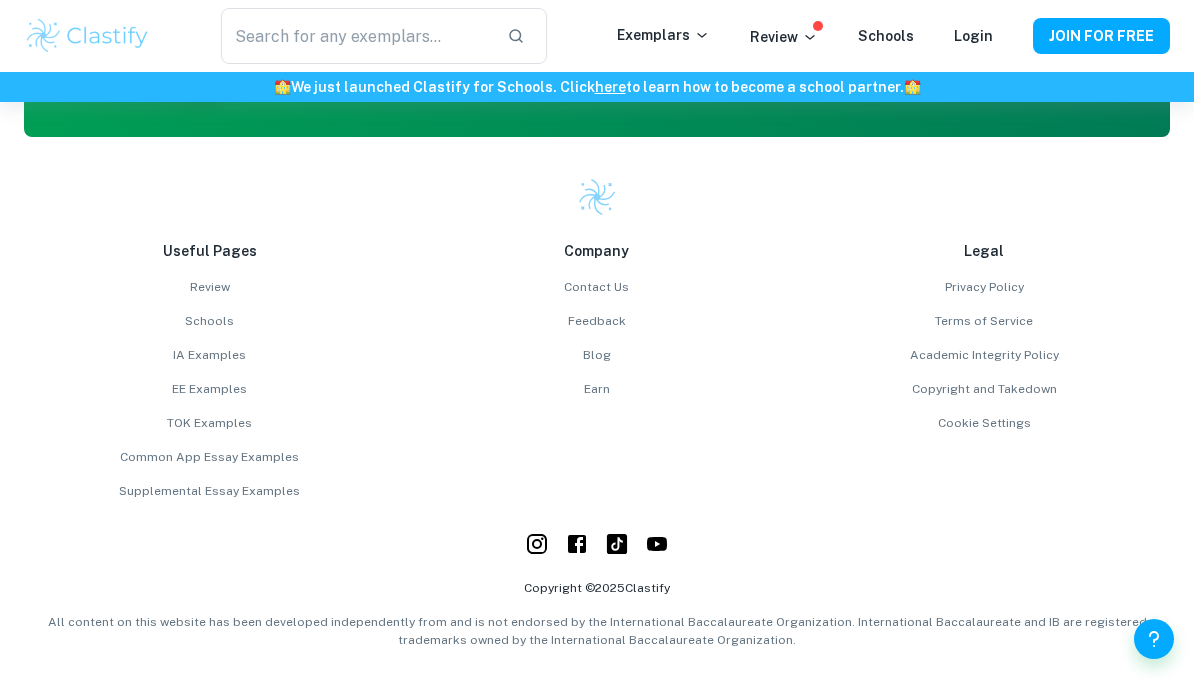 click on "Blog" at bounding box center [596, 355] 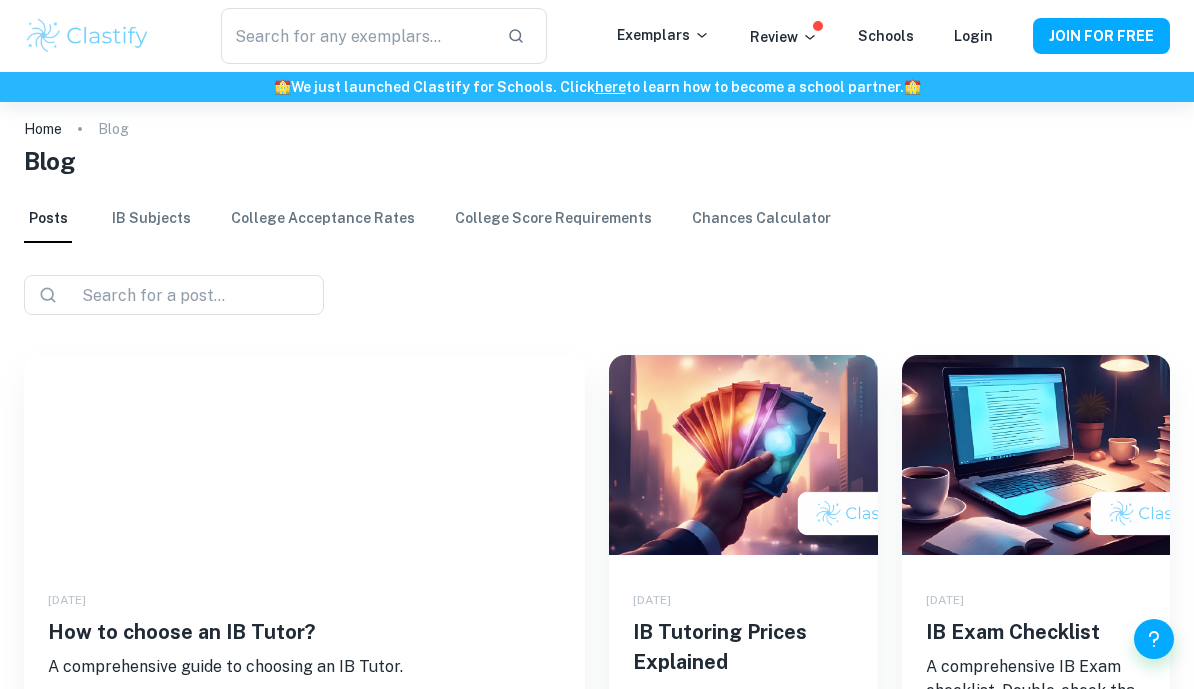 scroll, scrollTop: 8, scrollLeft: 0, axis: vertical 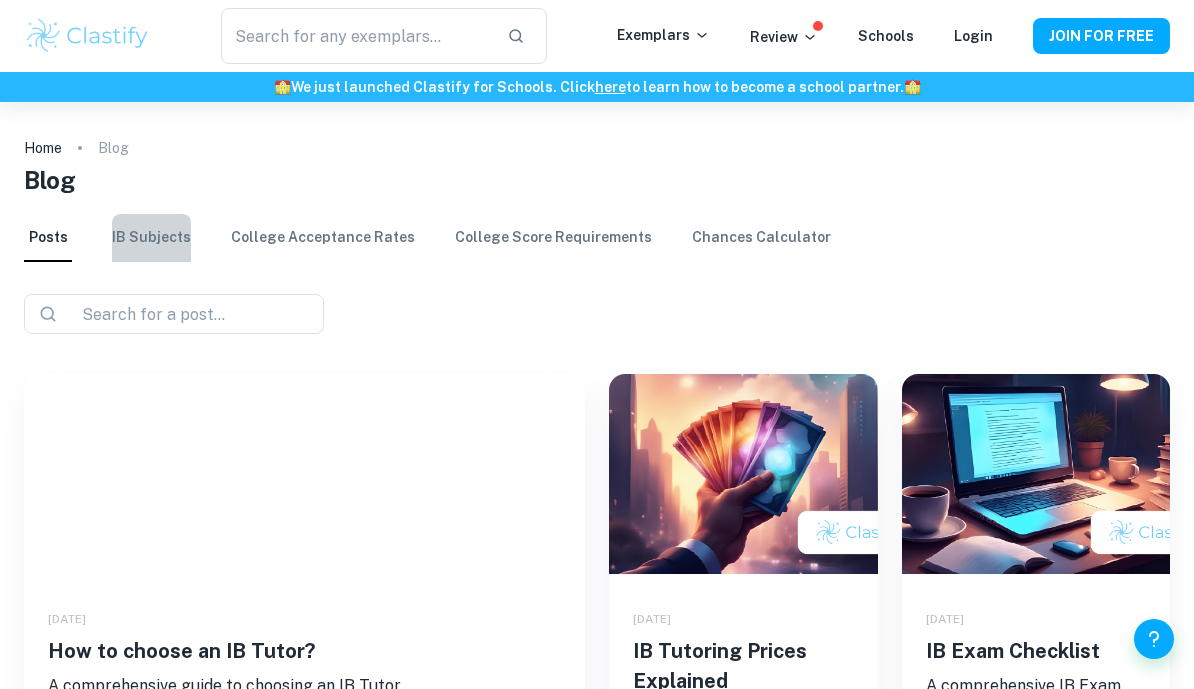click on "IB Subjects" at bounding box center [151, 238] 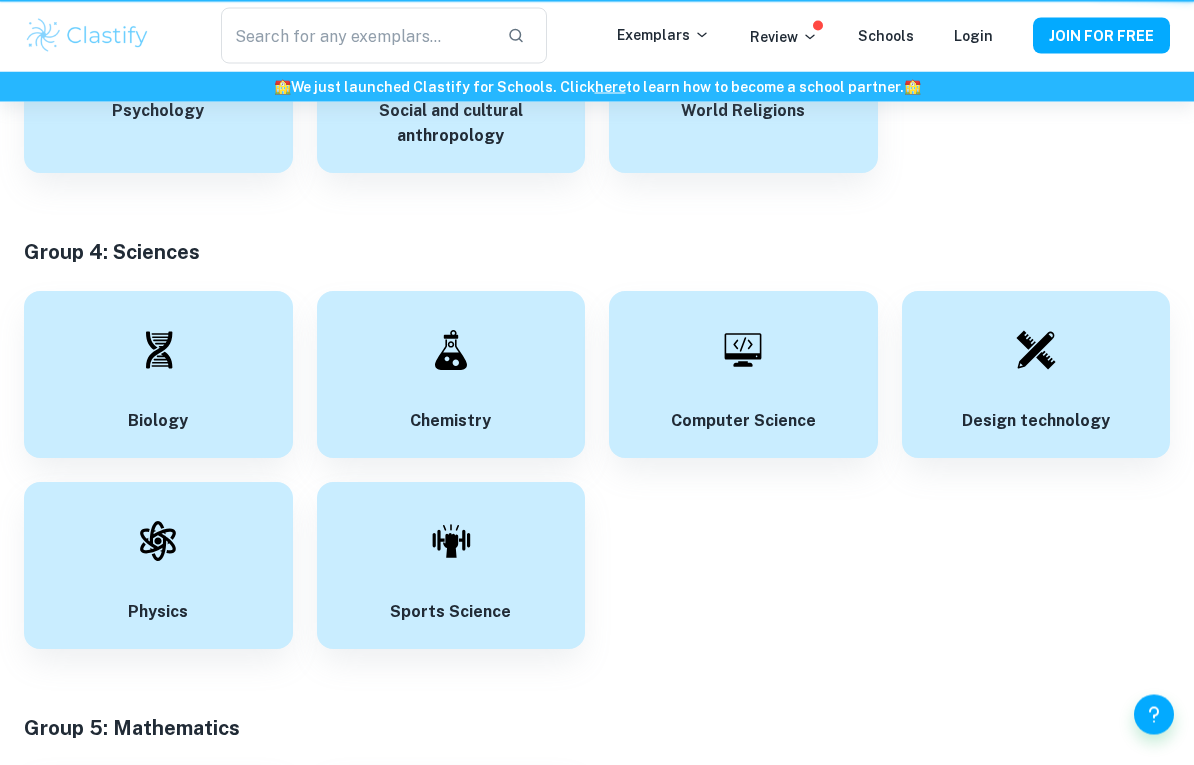 scroll, scrollTop: 3235, scrollLeft: 0, axis: vertical 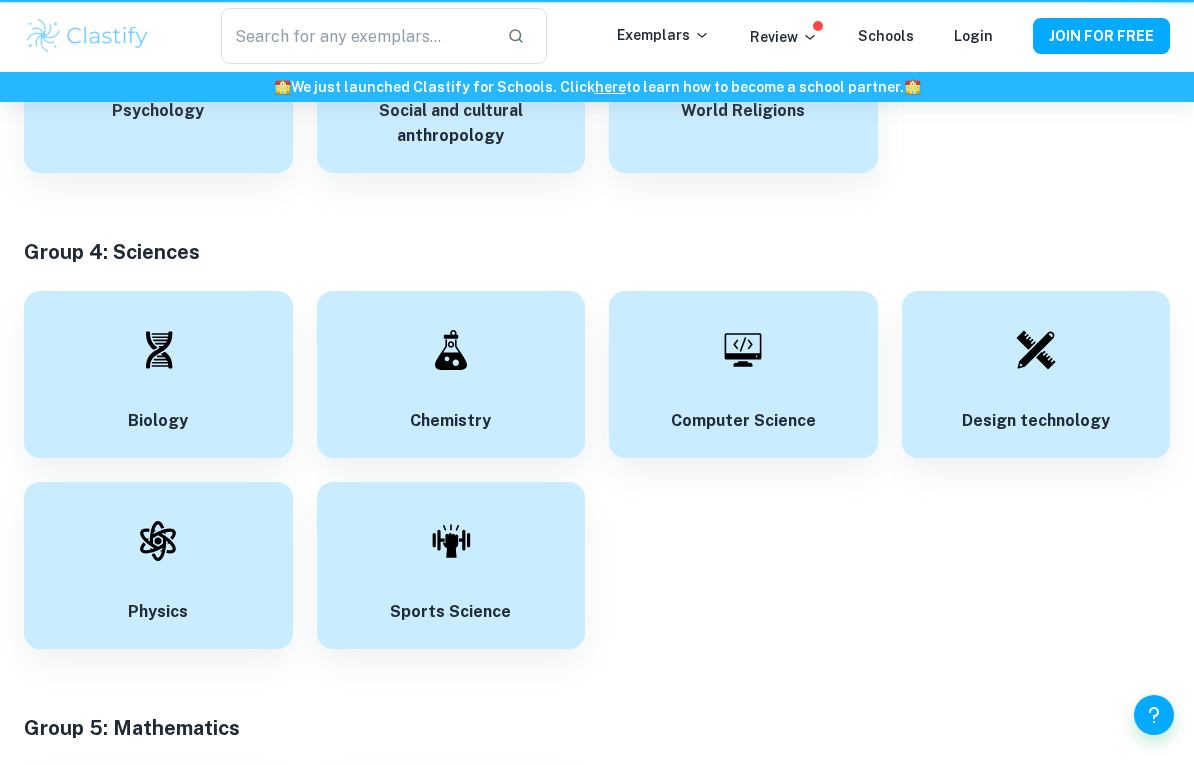 click on "Physics" at bounding box center [158, 612] 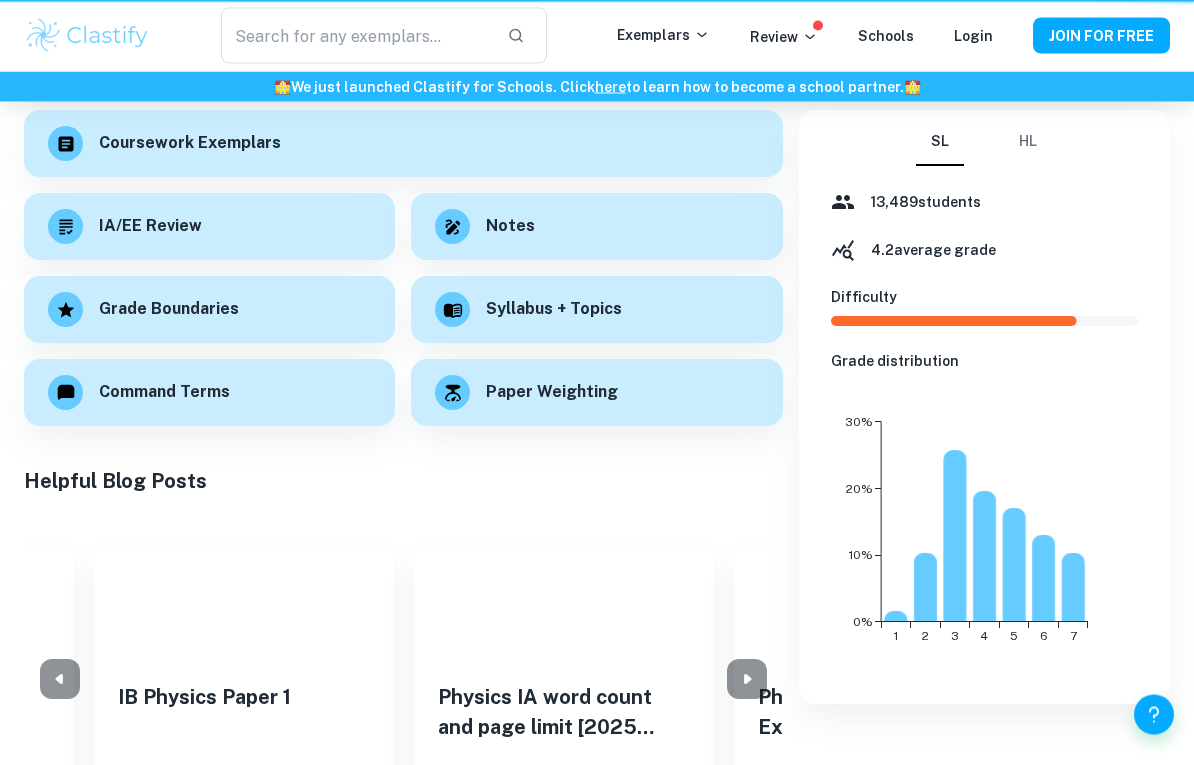 scroll, scrollTop: 304, scrollLeft: 0, axis: vertical 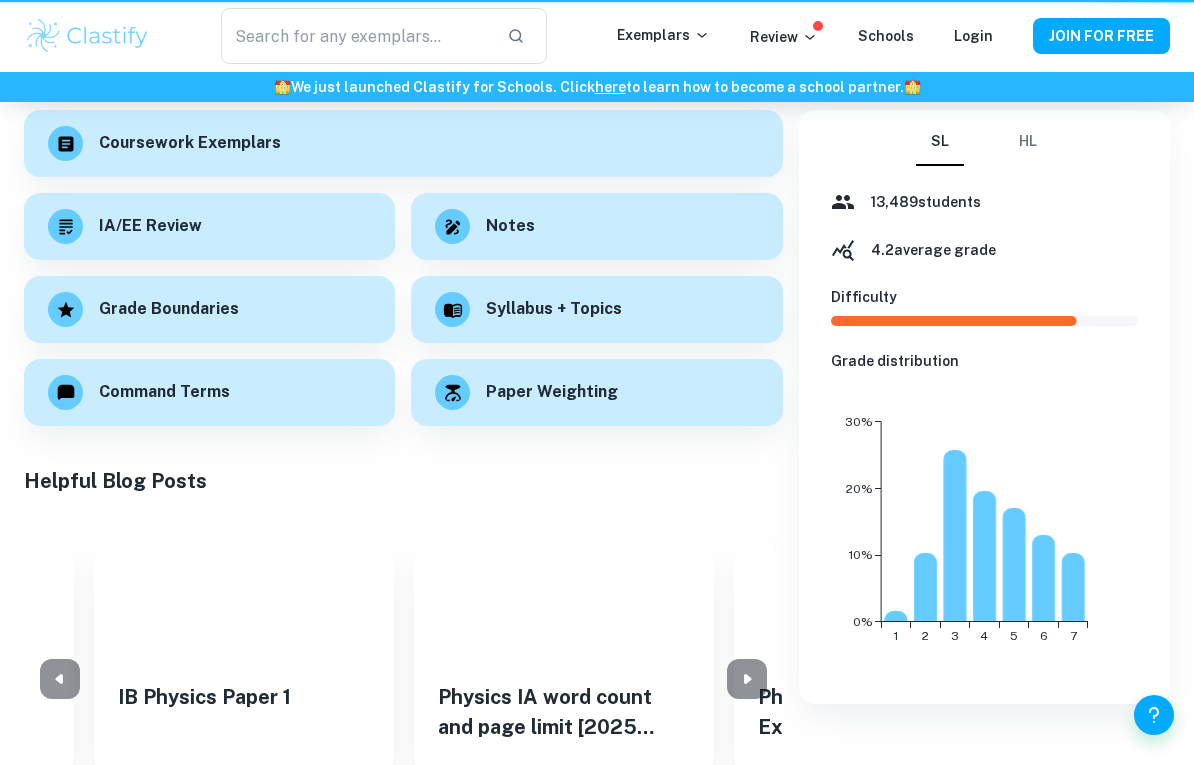 click on "HL" at bounding box center (1028, 142) 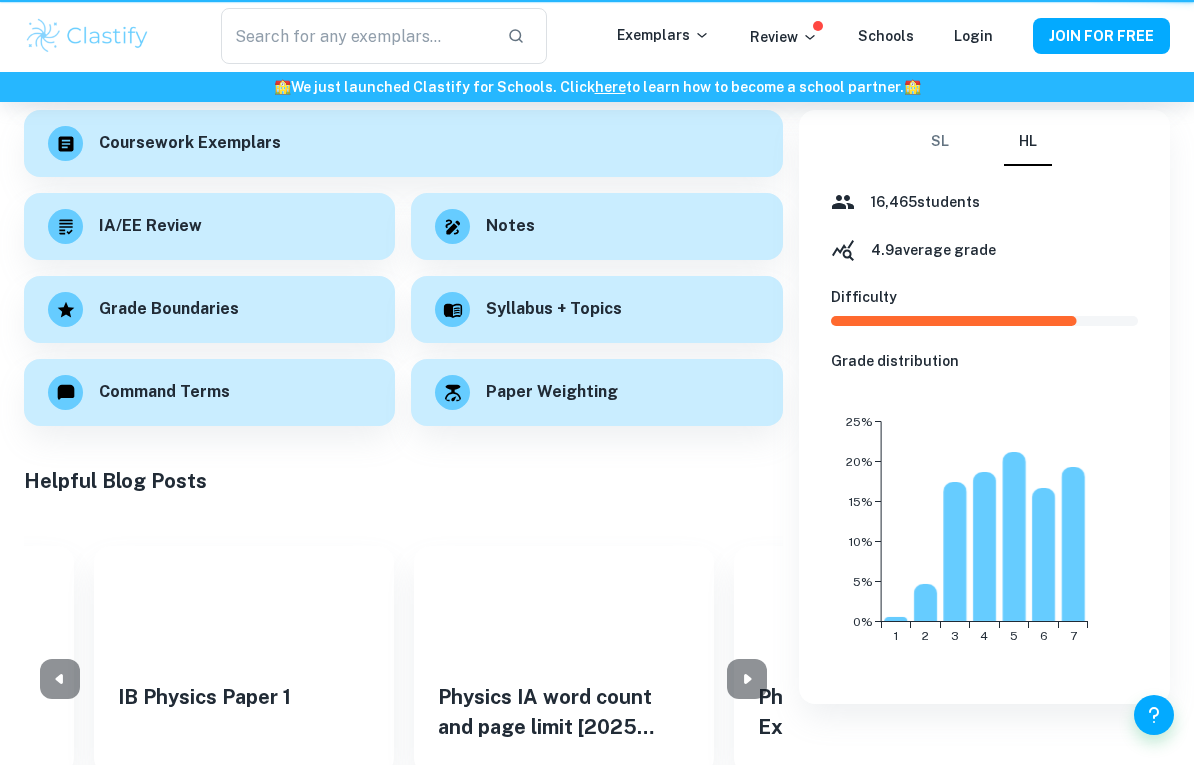 click on "SL" at bounding box center [940, 142] 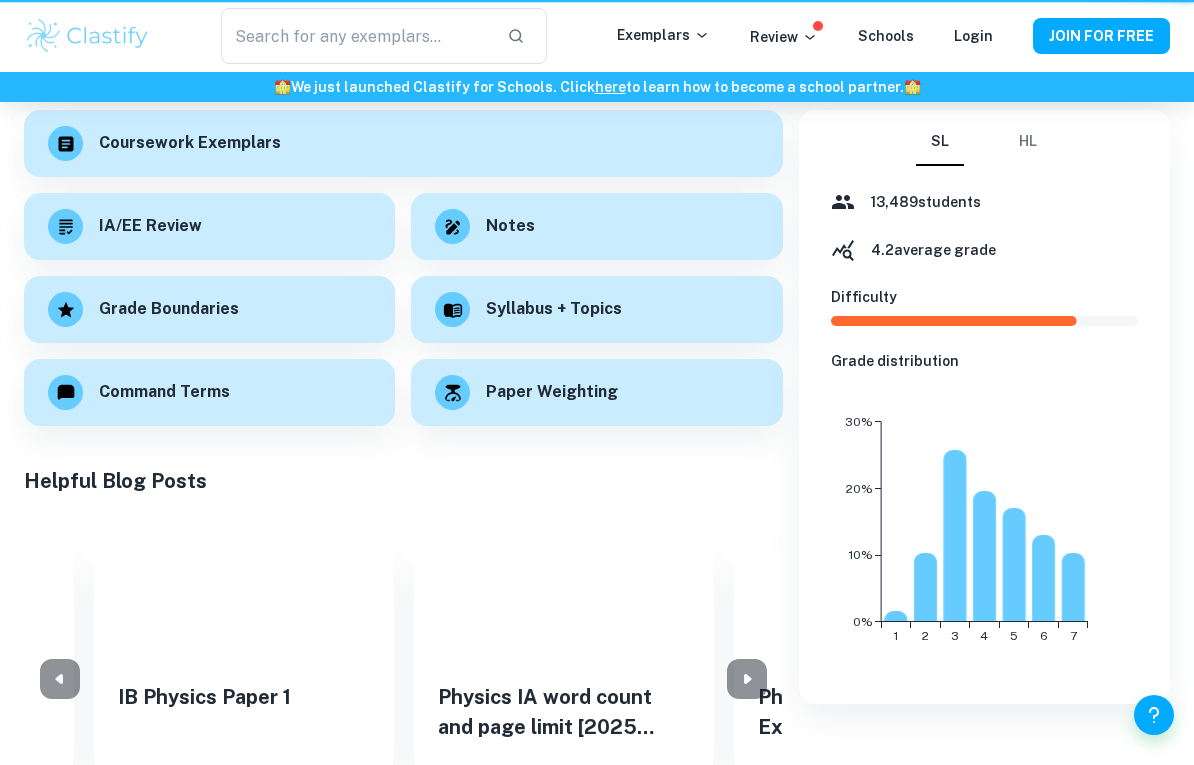 click on "HL" at bounding box center (1028, 142) 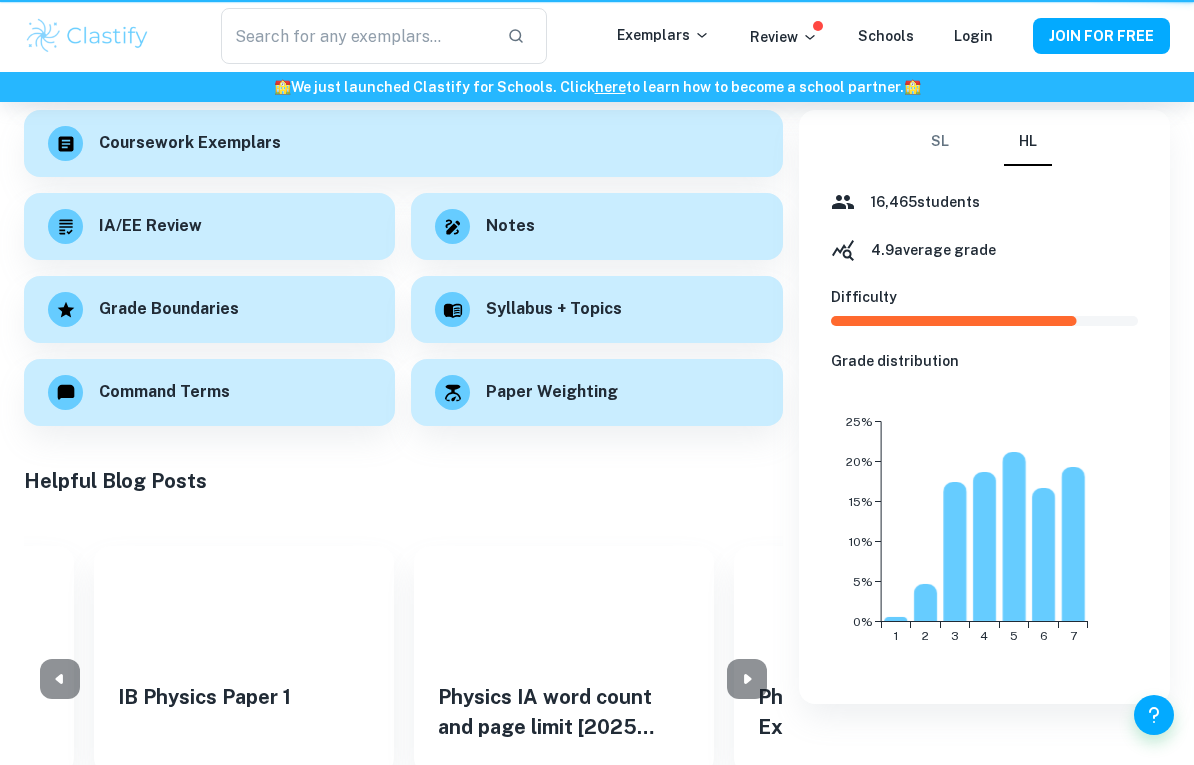 click on "SL" at bounding box center (940, 142) 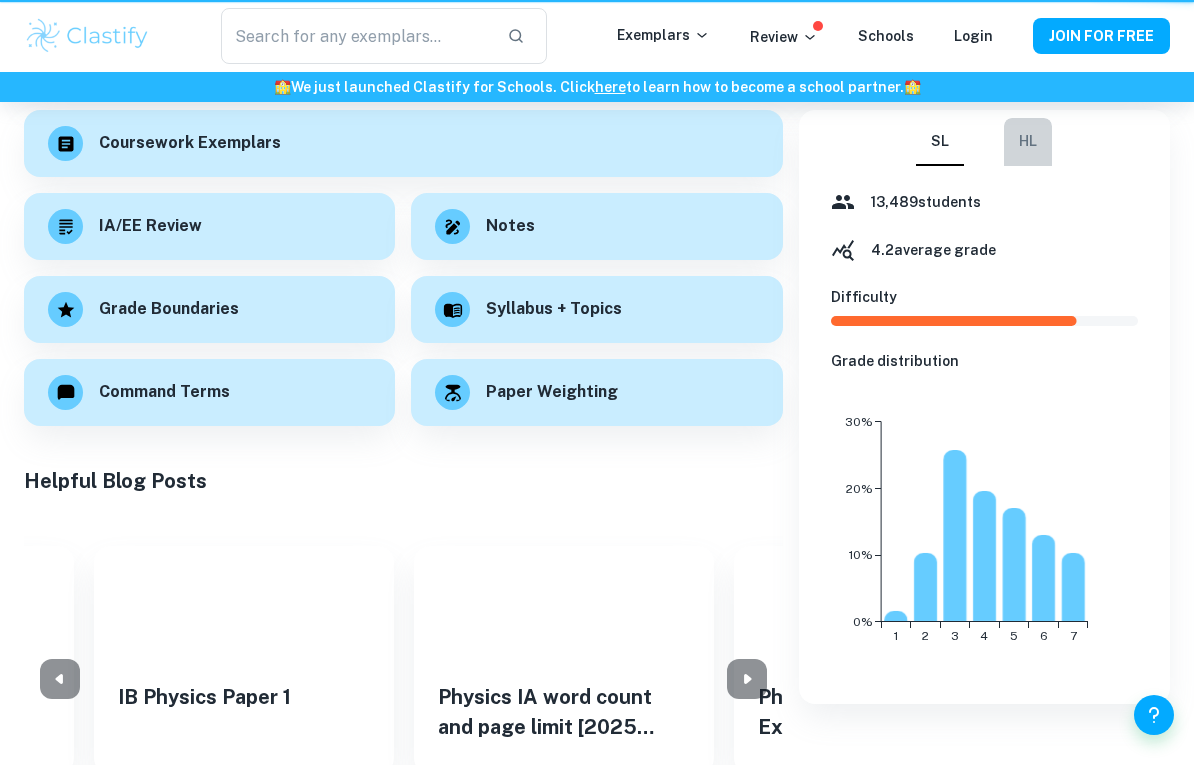 click on "HL" at bounding box center [1028, 142] 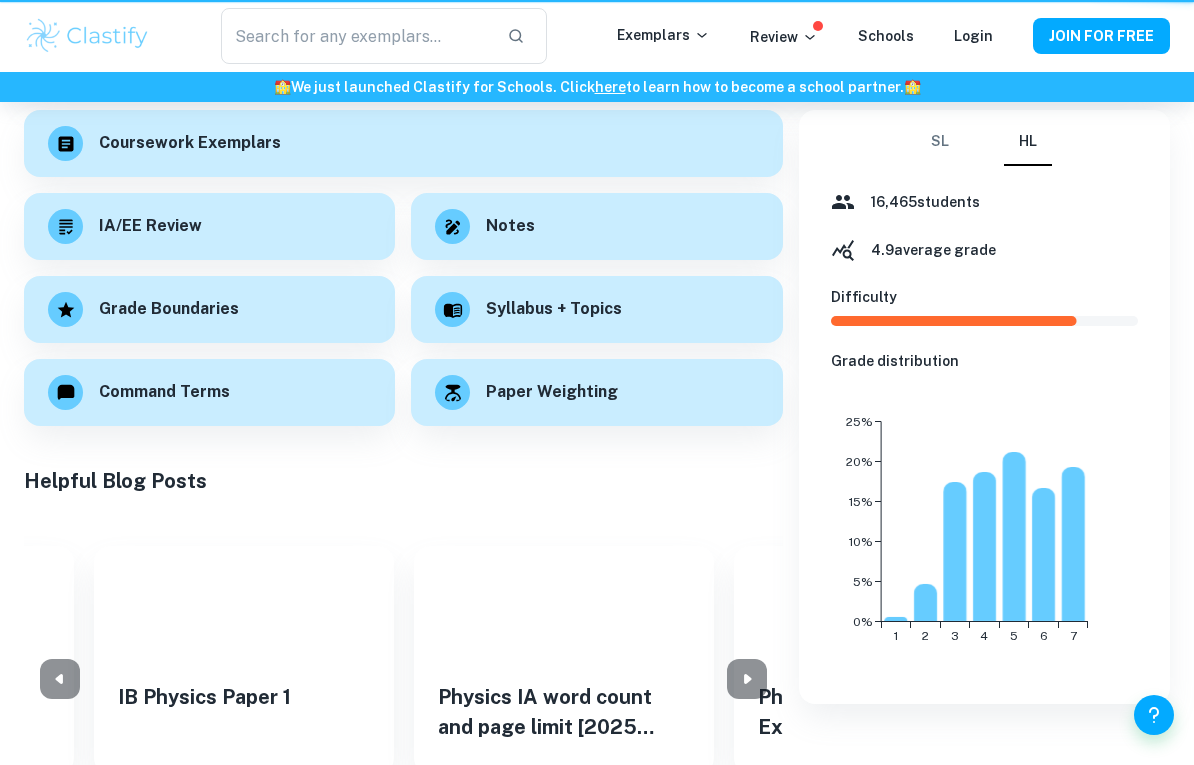 click on "SL" at bounding box center [940, 142] 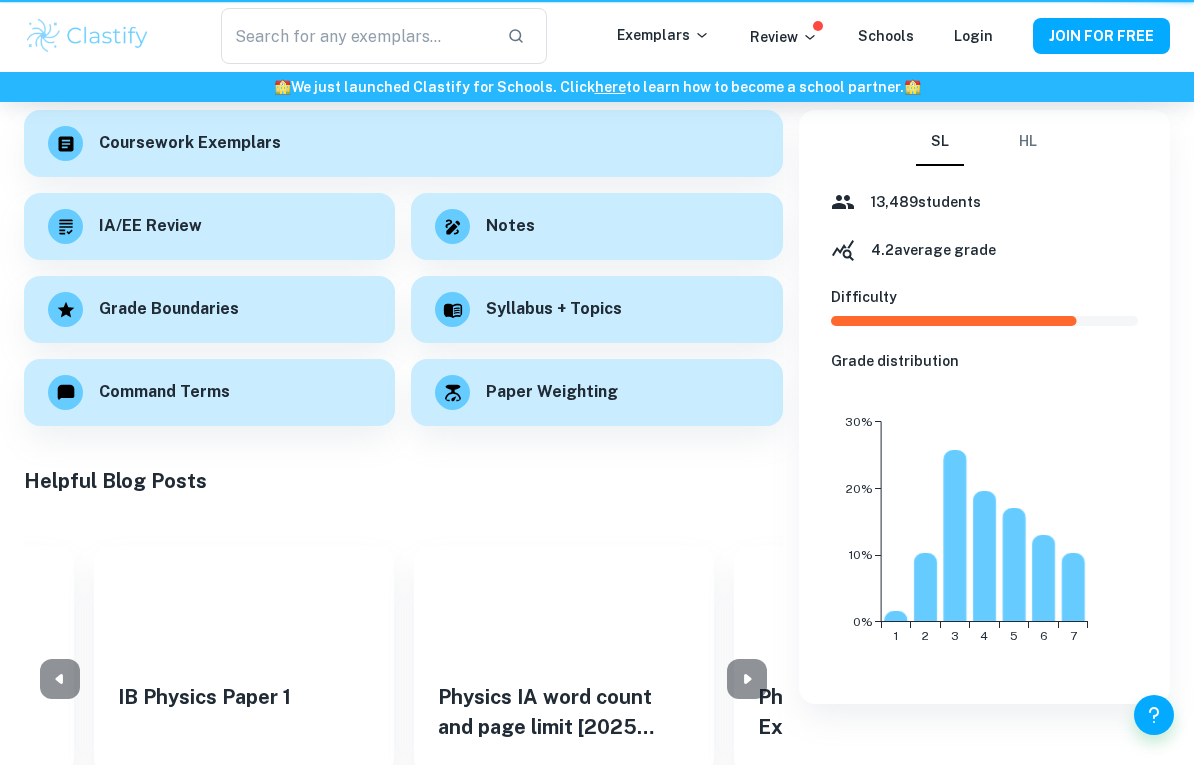 click on "HL" at bounding box center [1028, 142] 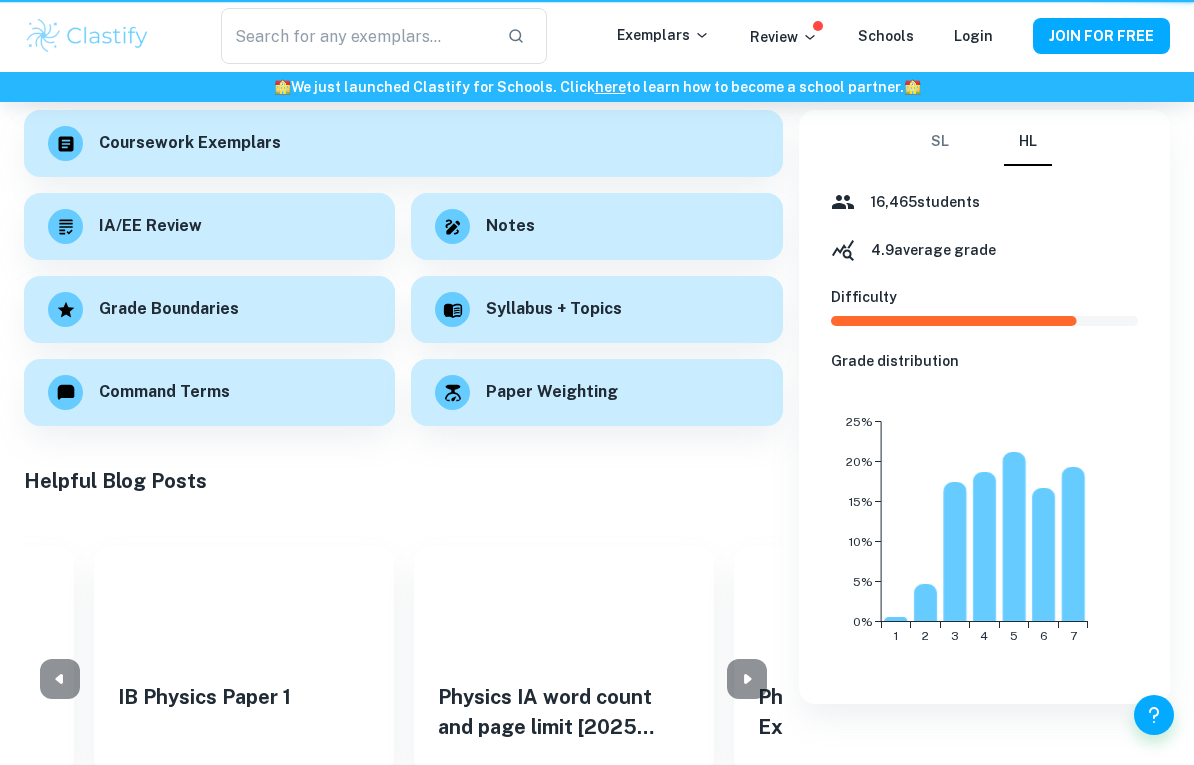 click on "SL" at bounding box center (940, 142) 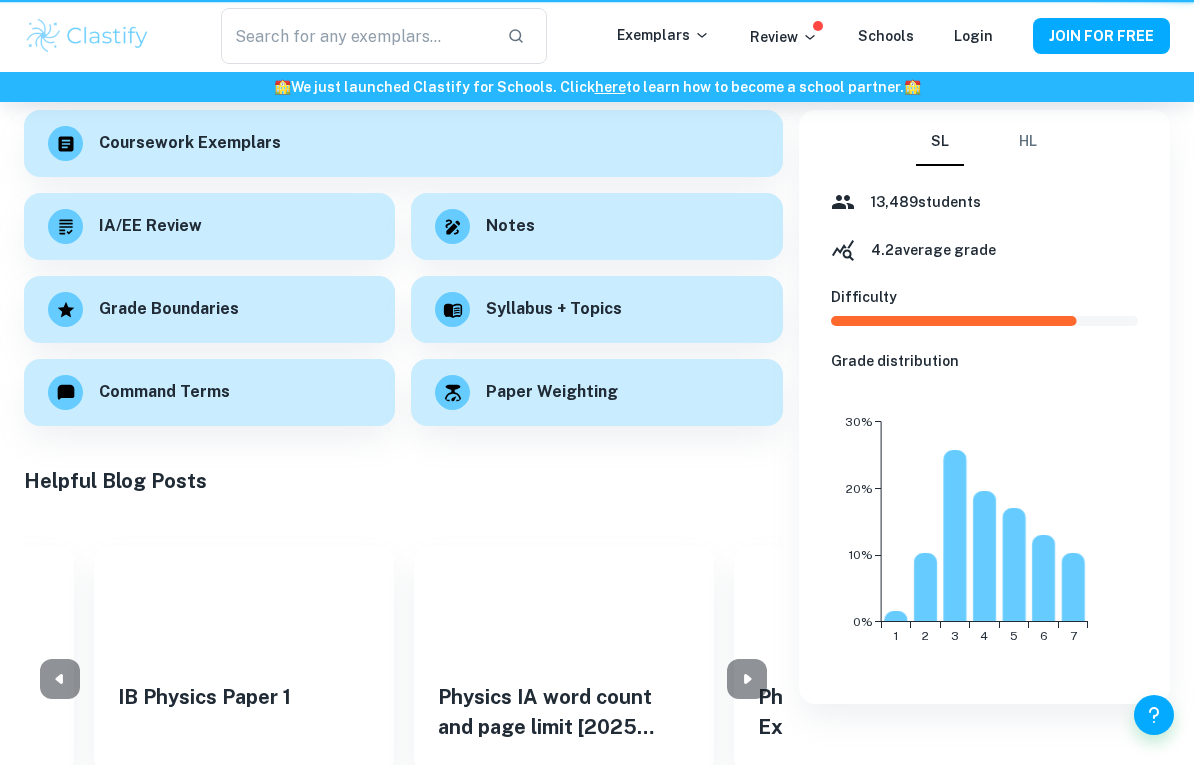 click on "IA/EE Review" at bounding box center [209, 226] 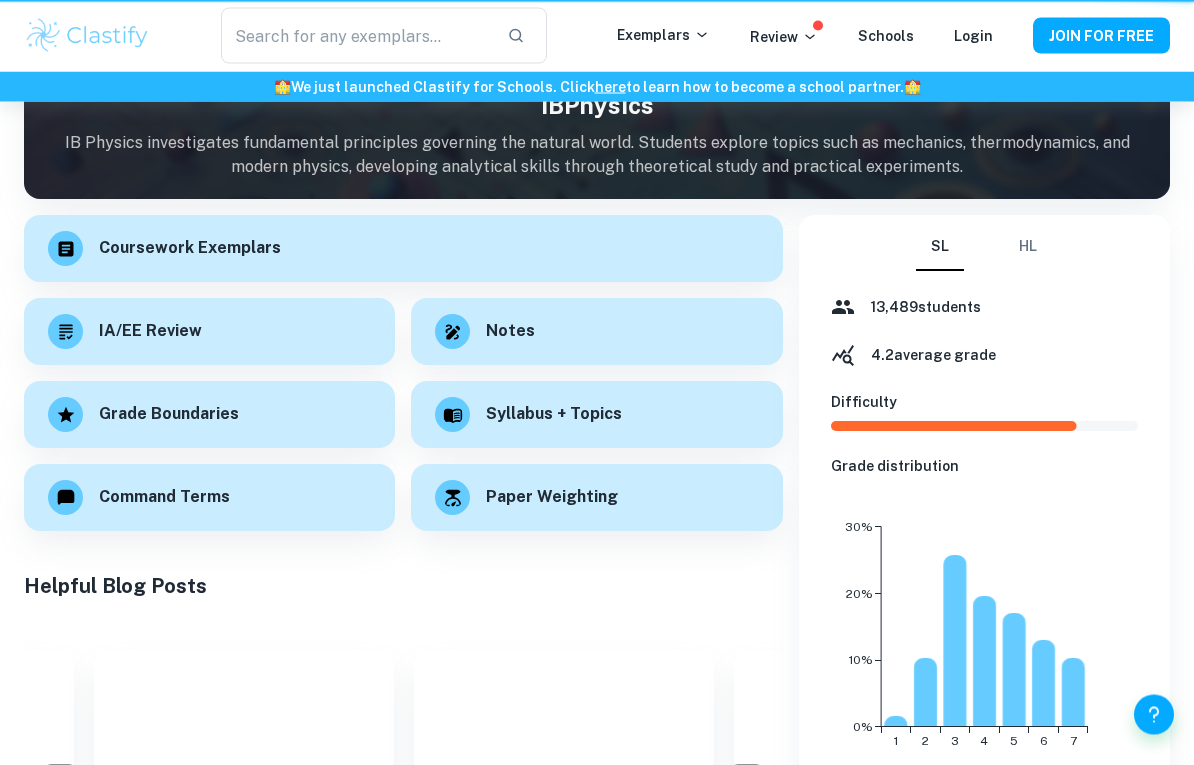 scroll, scrollTop: 199, scrollLeft: 0, axis: vertical 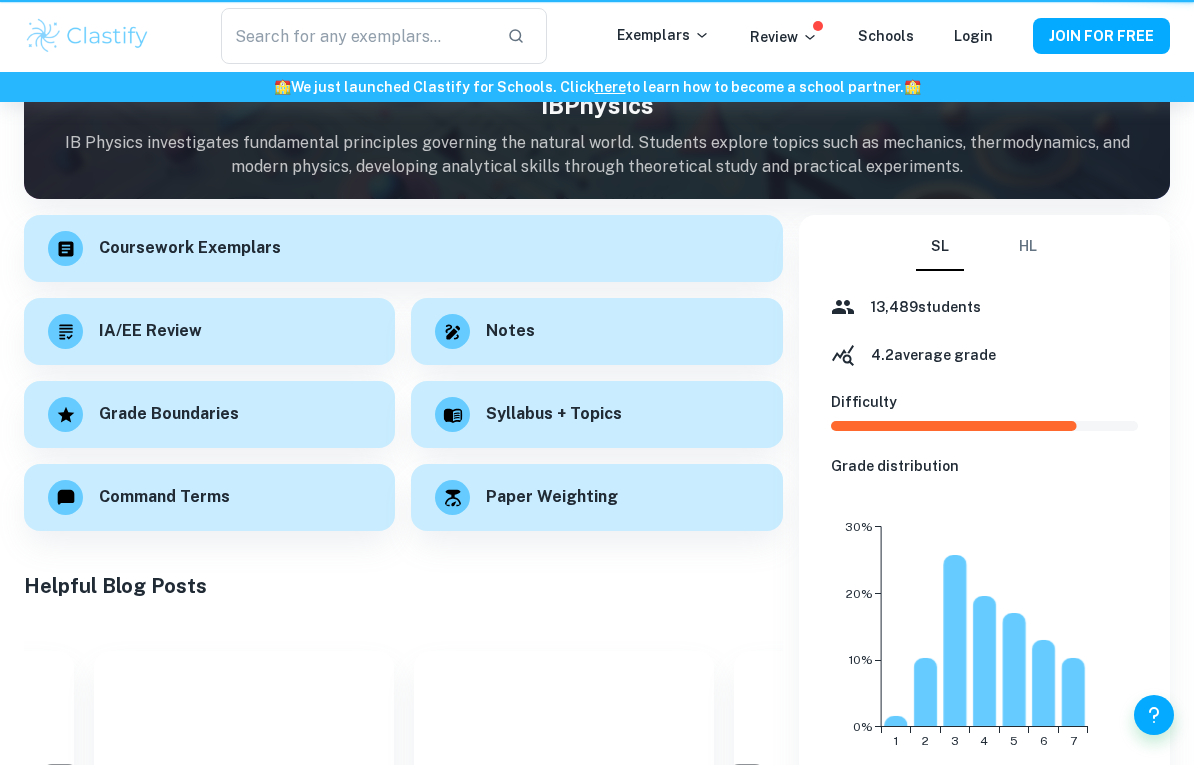 click on "Notes" at bounding box center [596, 331] 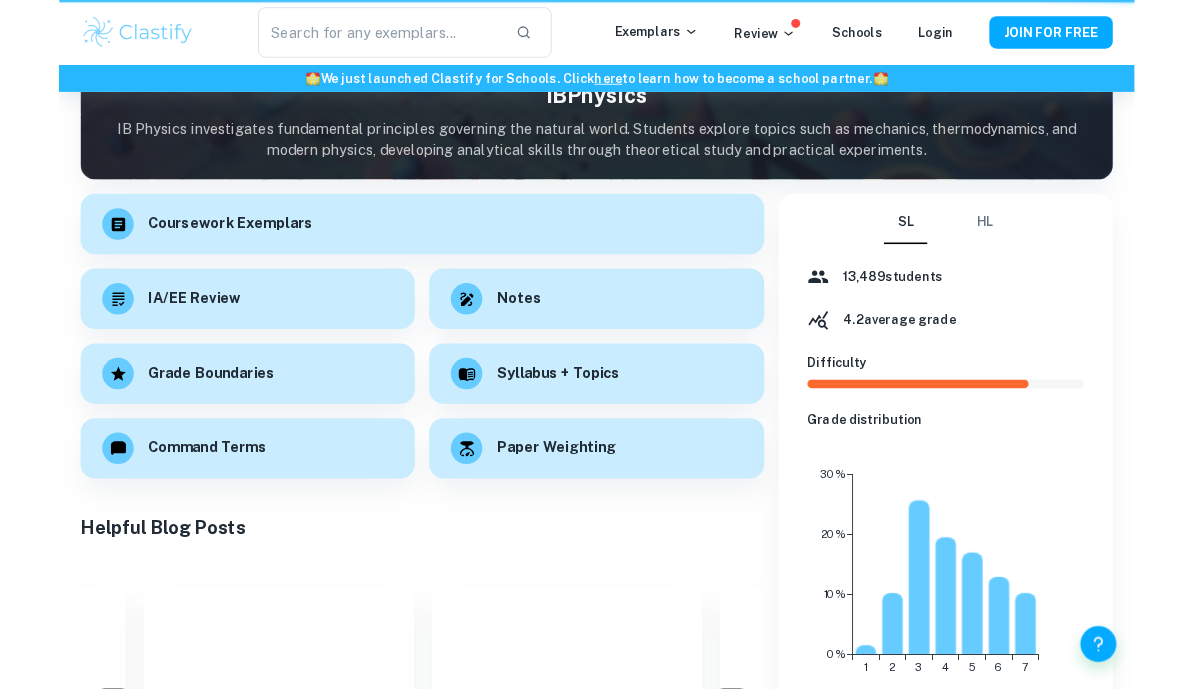 scroll, scrollTop: 275, scrollLeft: 0, axis: vertical 